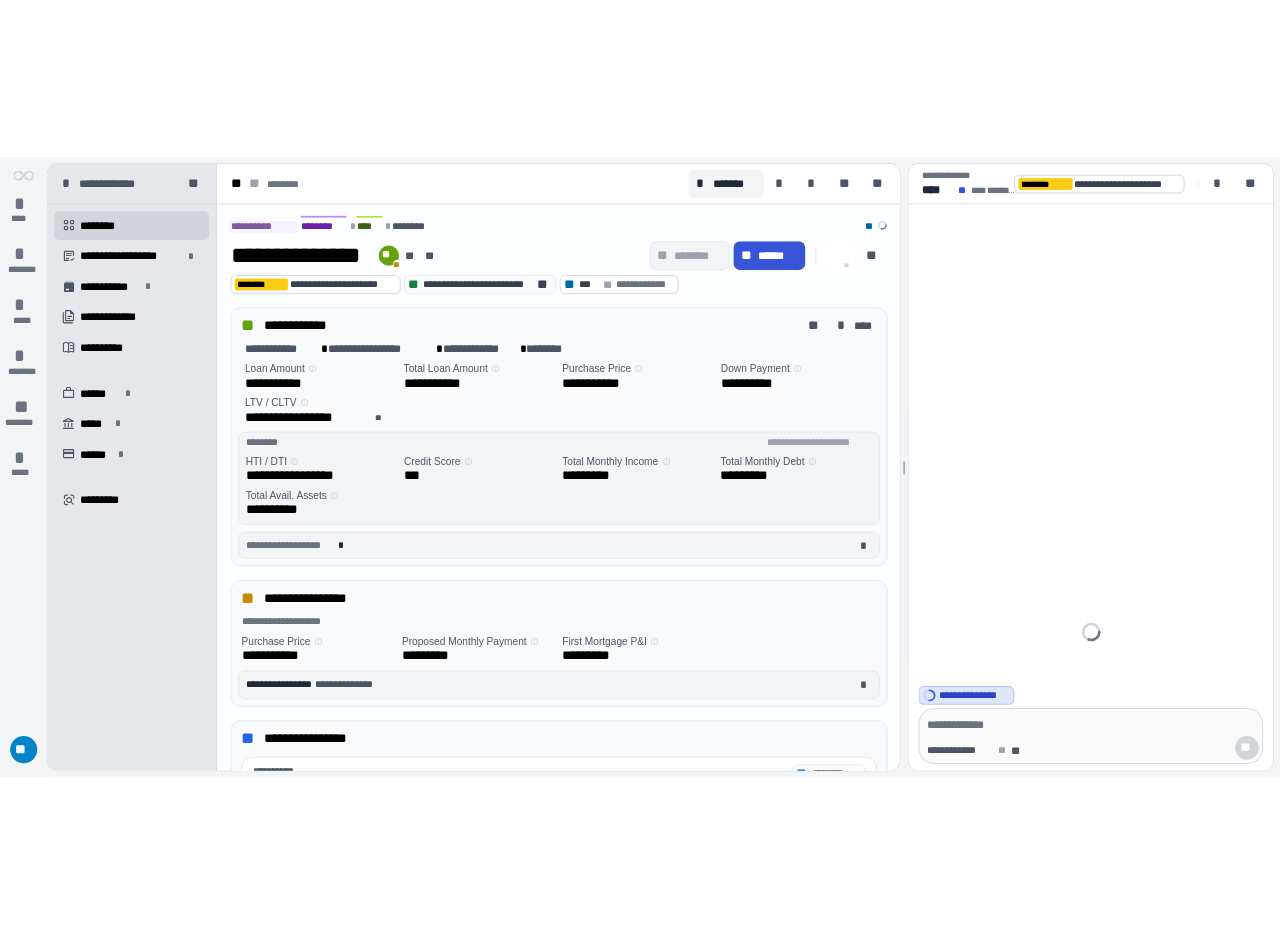 scroll, scrollTop: 0, scrollLeft: 0, axis: both 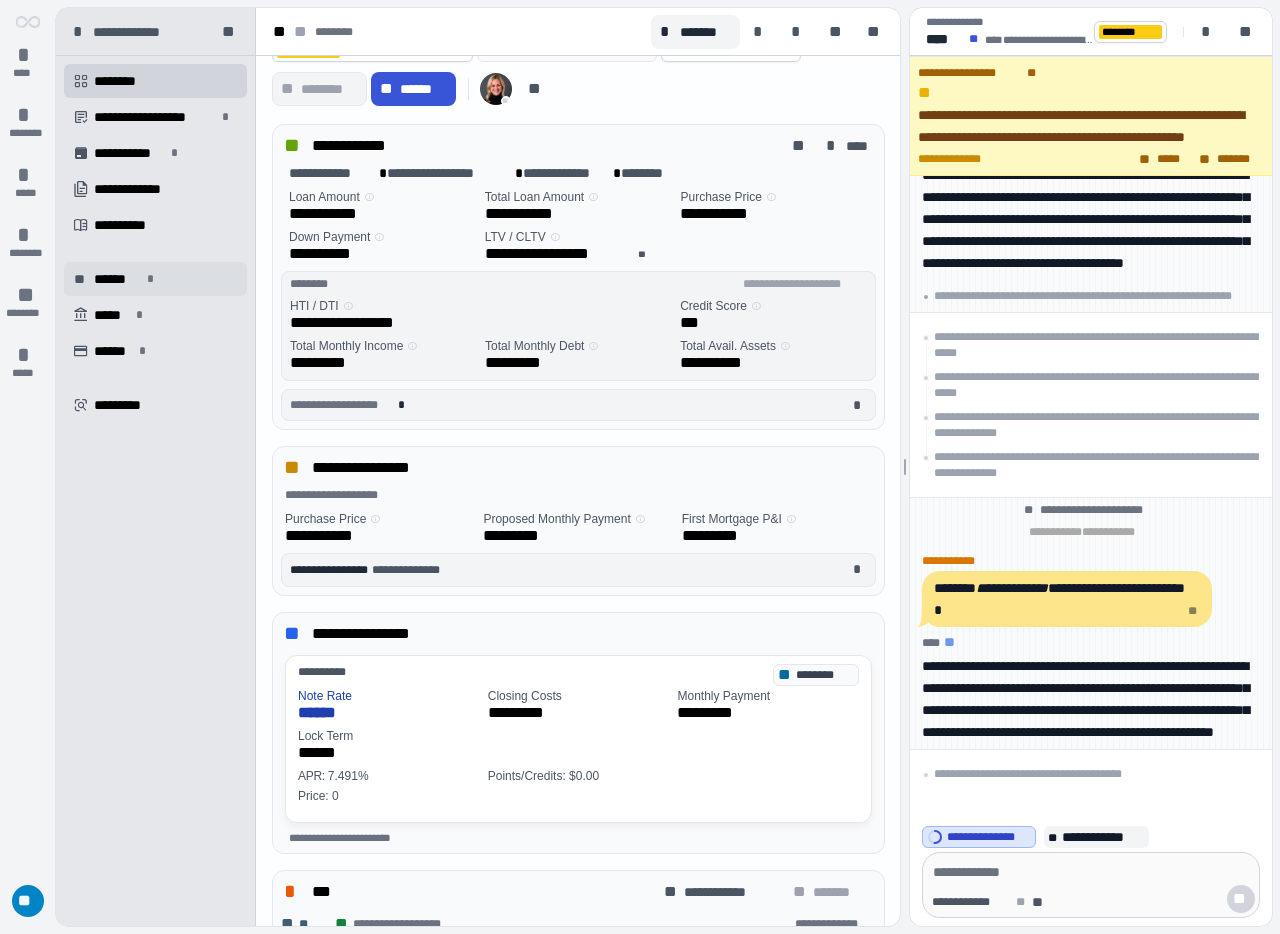 click on "******" at bounding box center [117, 279] 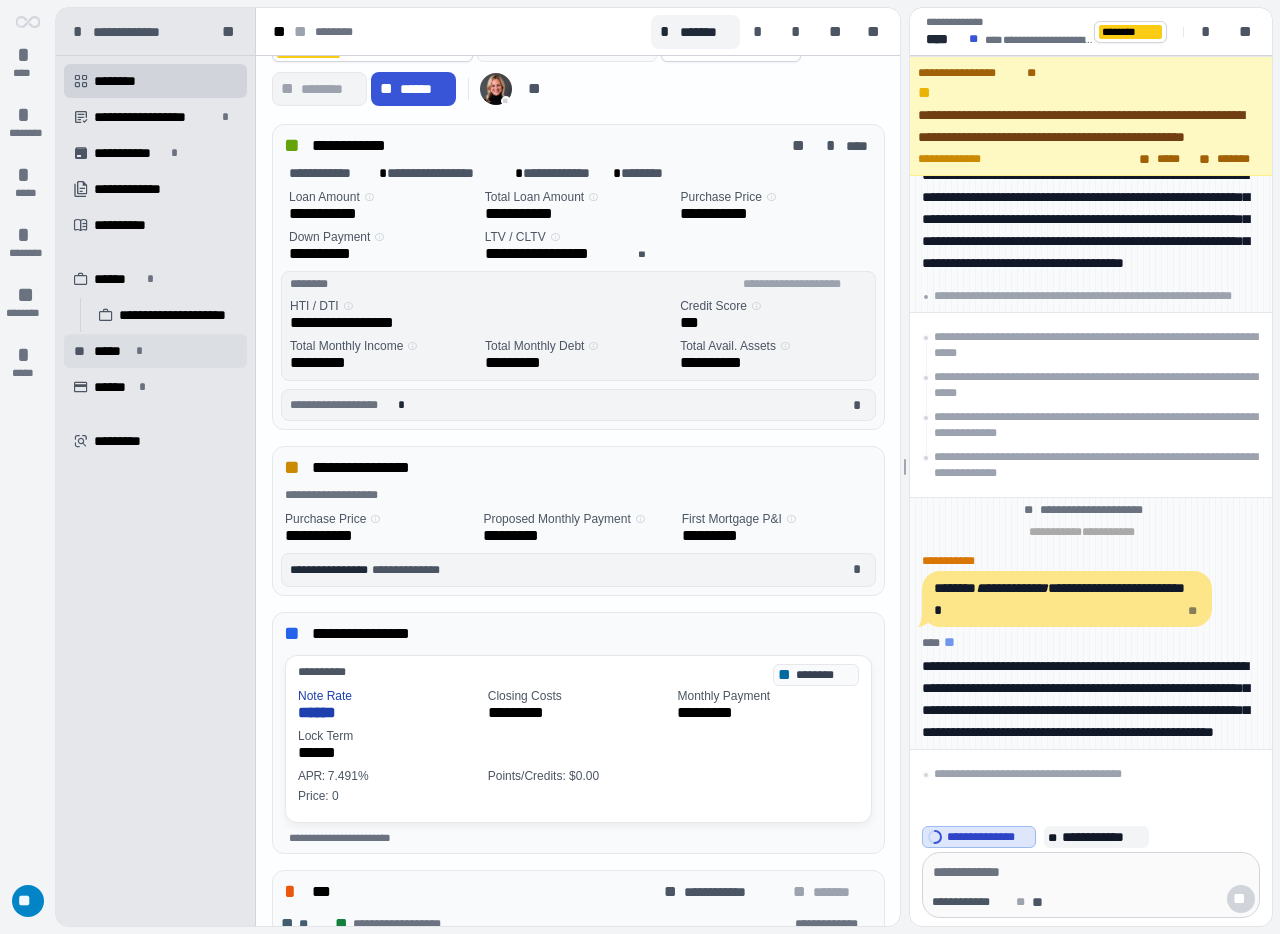 click on "*****" at bounding box center (112, 351) 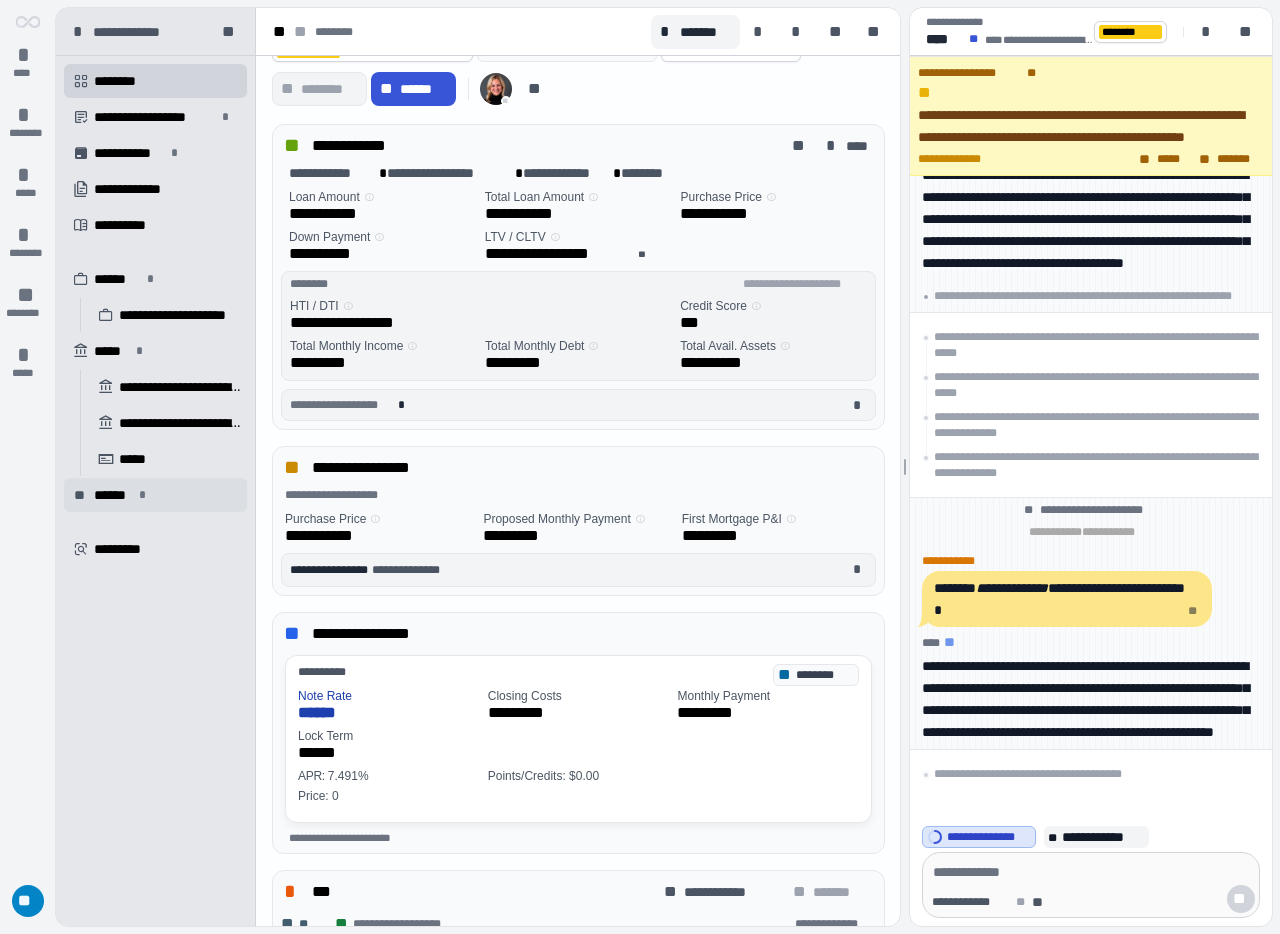 click on "** 󰆛 ****** *" at bounding box center [155, 495] 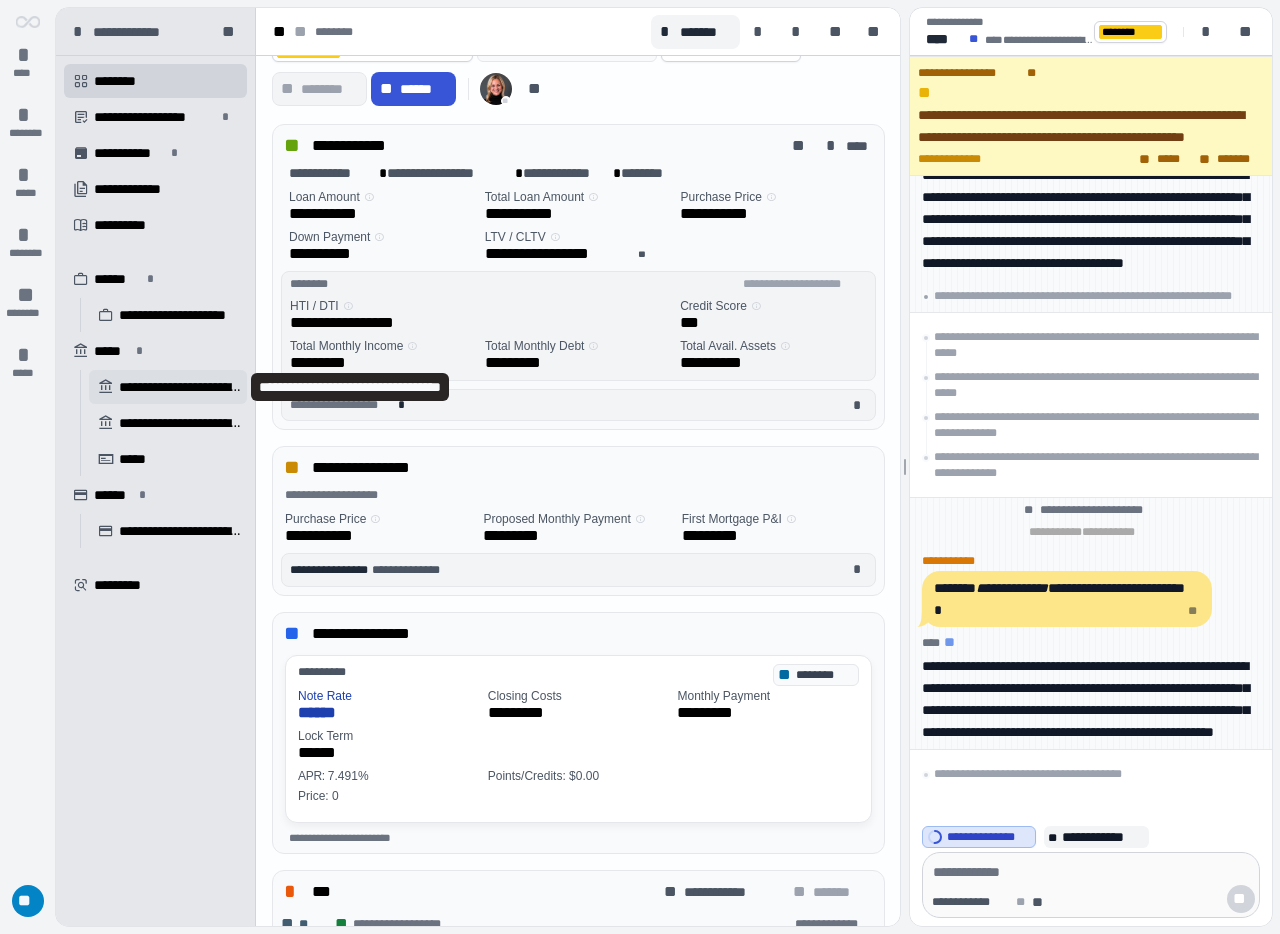 click on "**********" at bounding box center [180, 387] 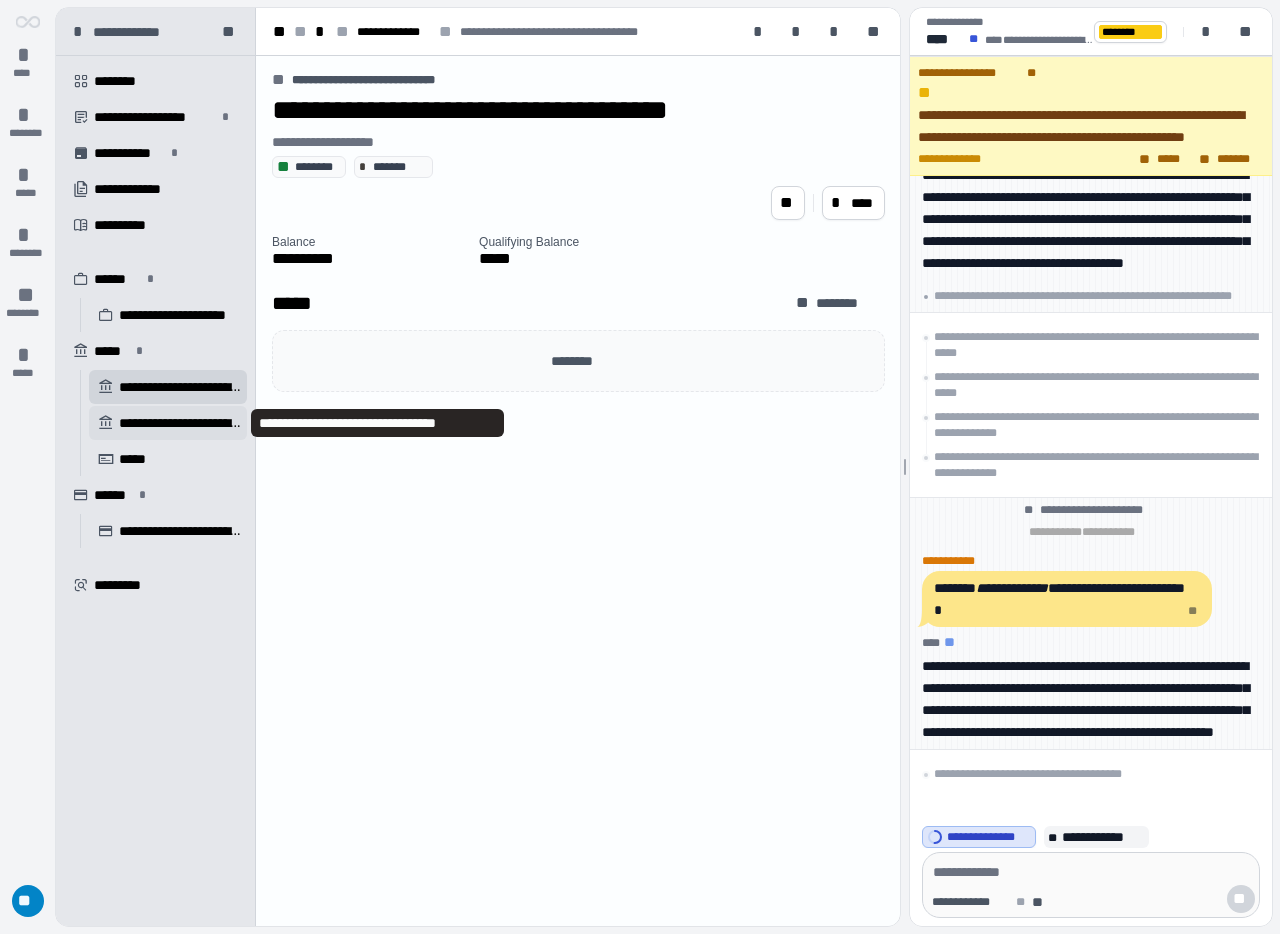 click on "**********" at bounding box center [180, 423] 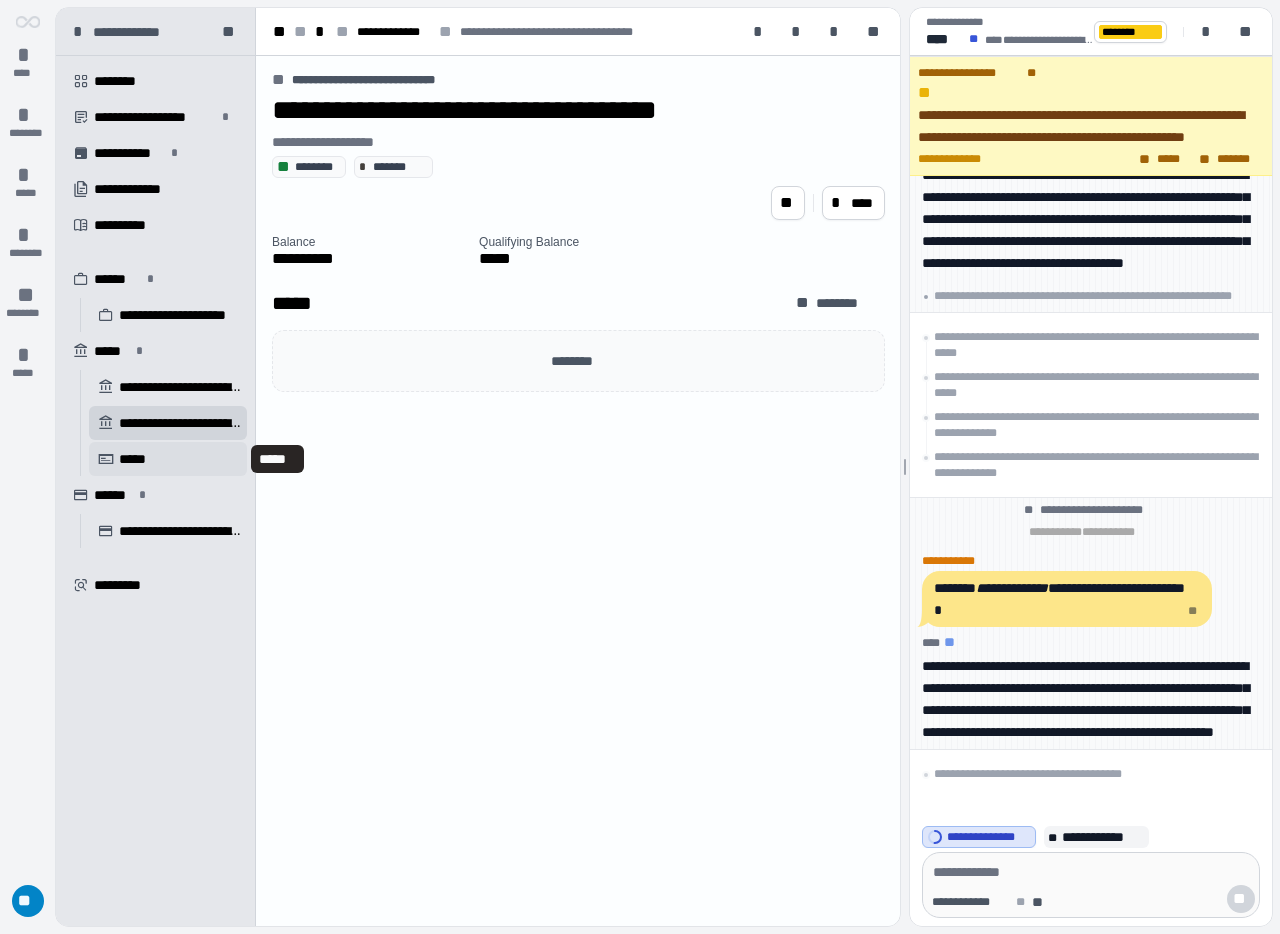 click on "*****" at bounding box center [137, 459] 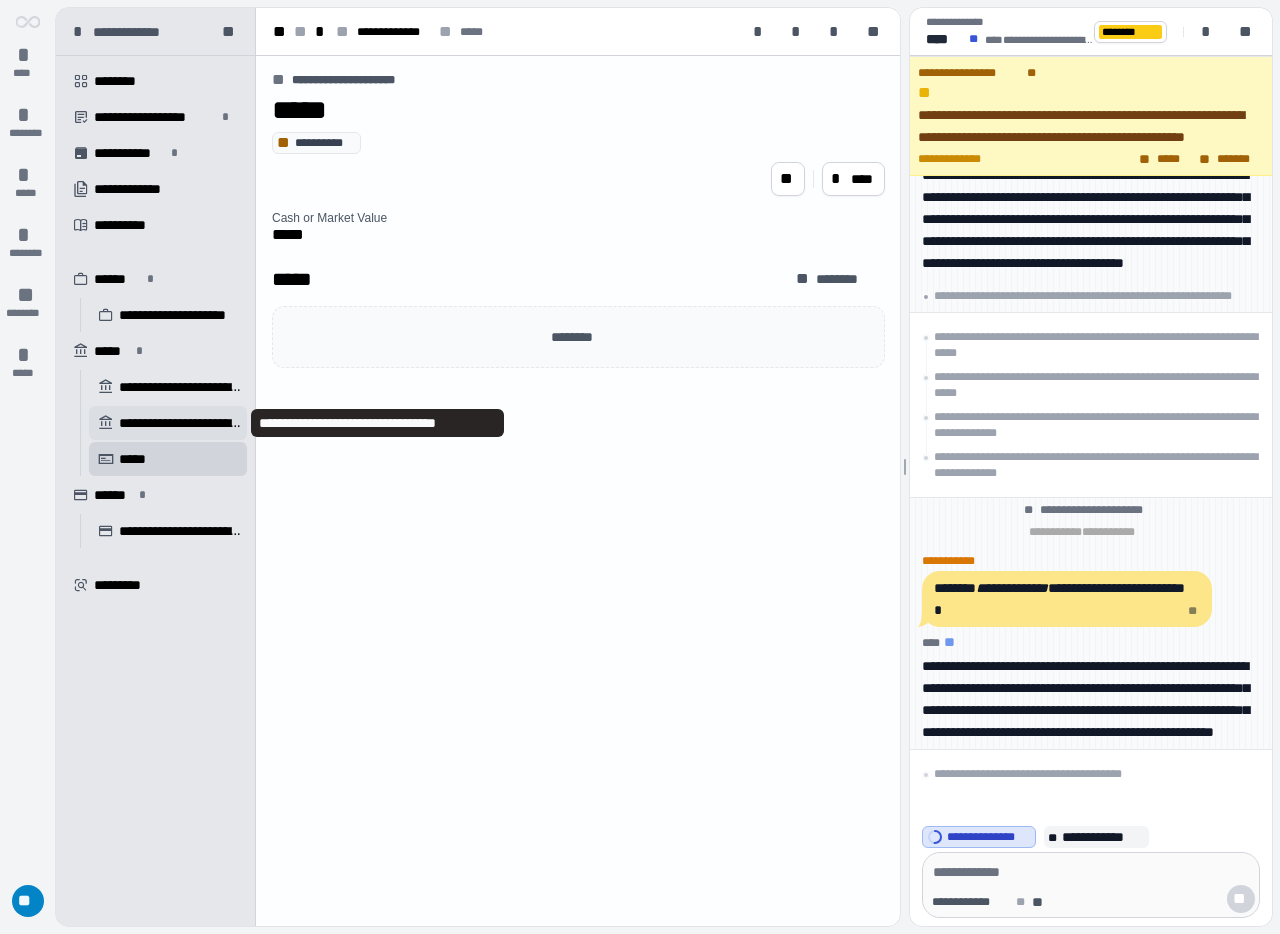 click on "**********" at bounding box center [180, 423] 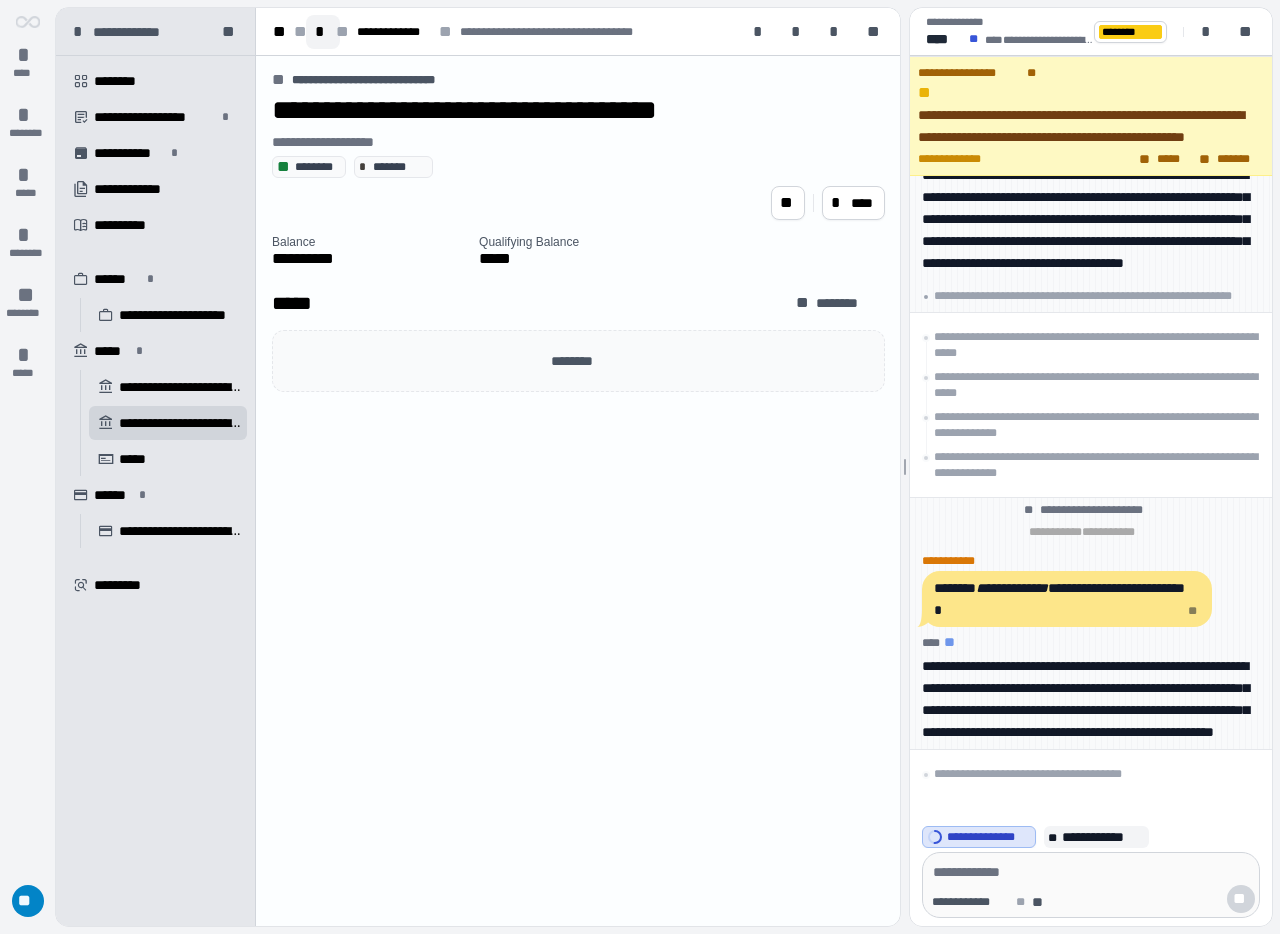 click on "*" at bounding box center [323, 32] 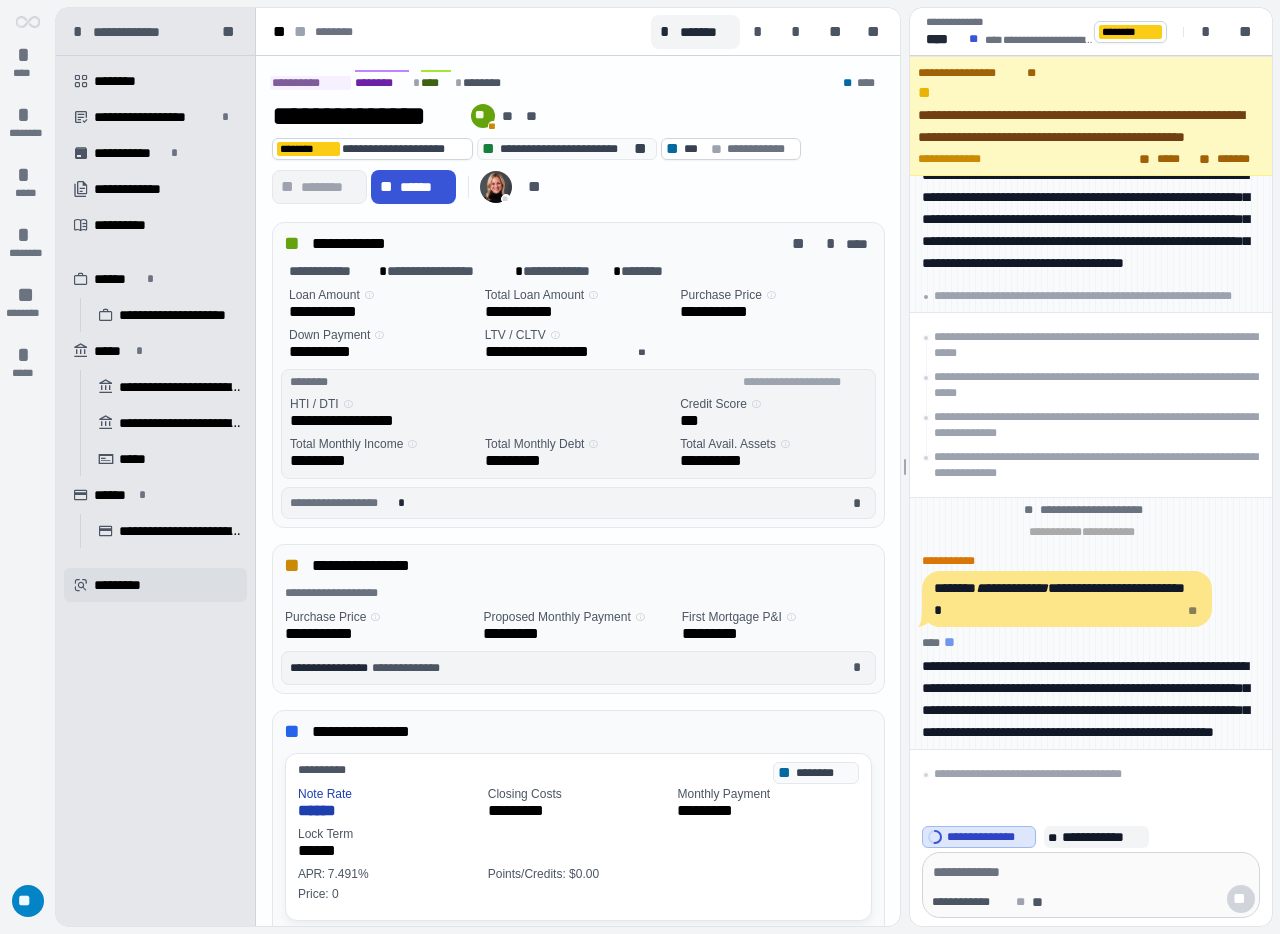 click on "*********" at bounding box center (124, 585) 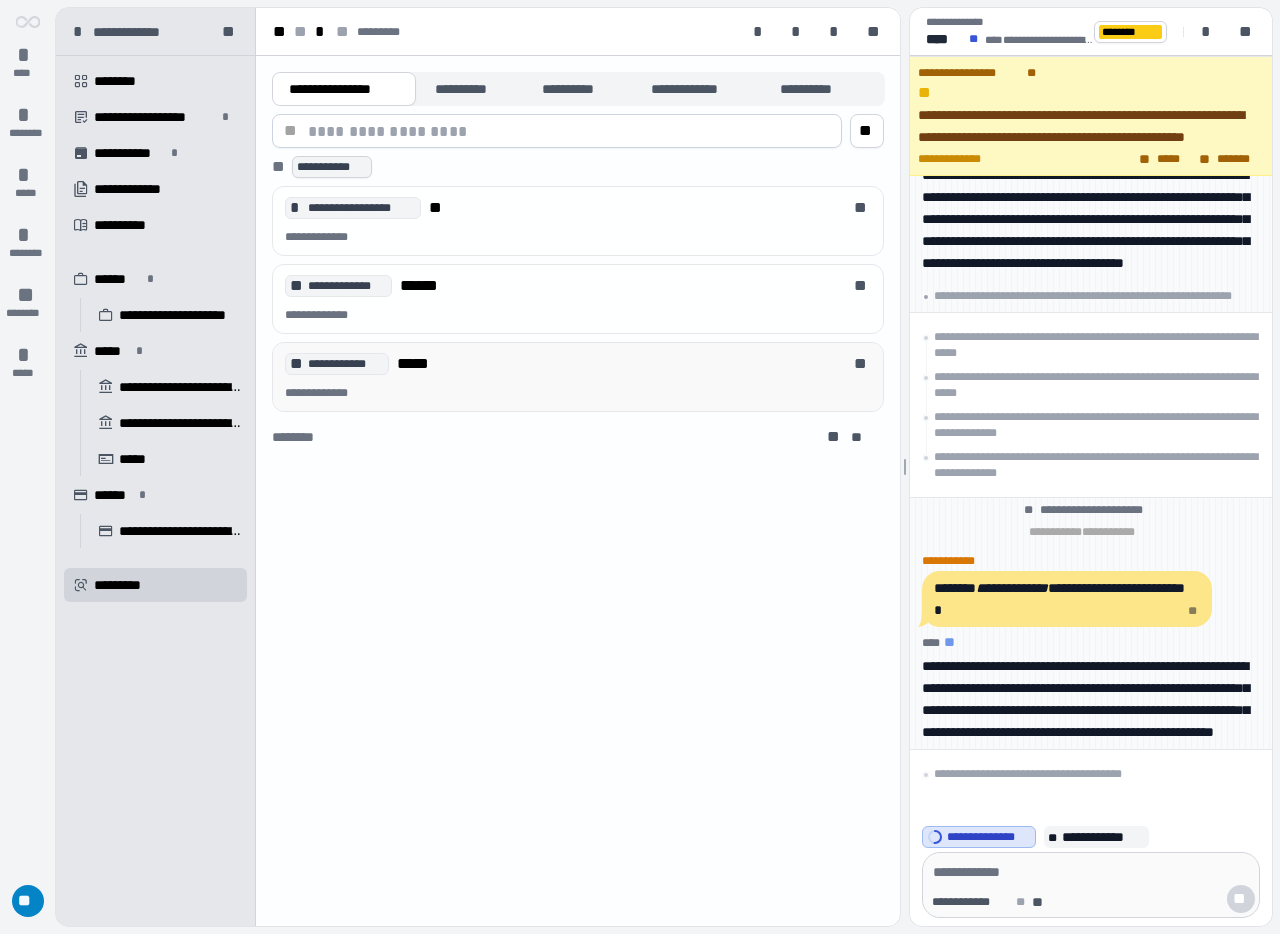 click on "**********" at bounding box center [582, 365] 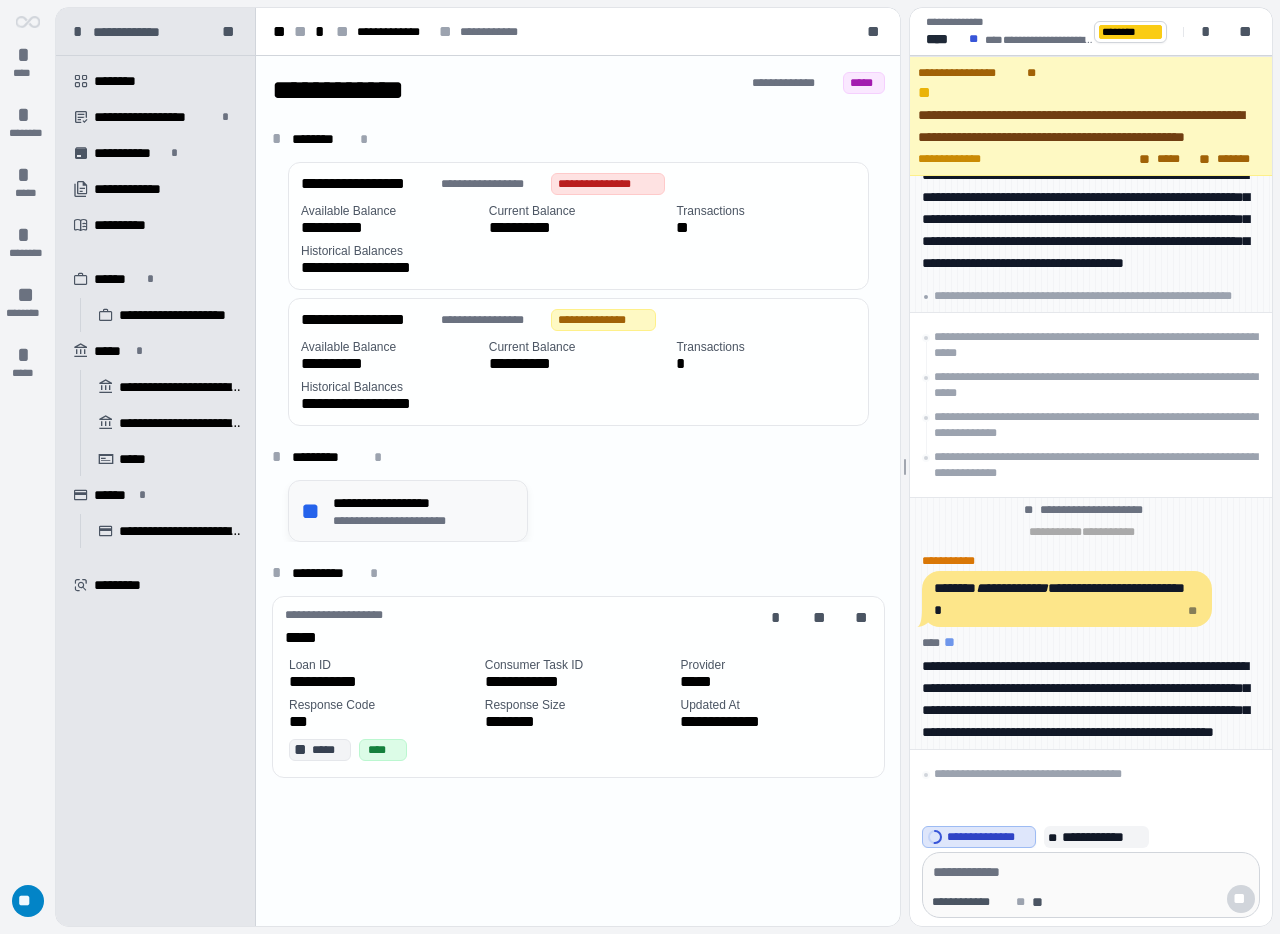 click on "**********" at bounding box center [420, 503] 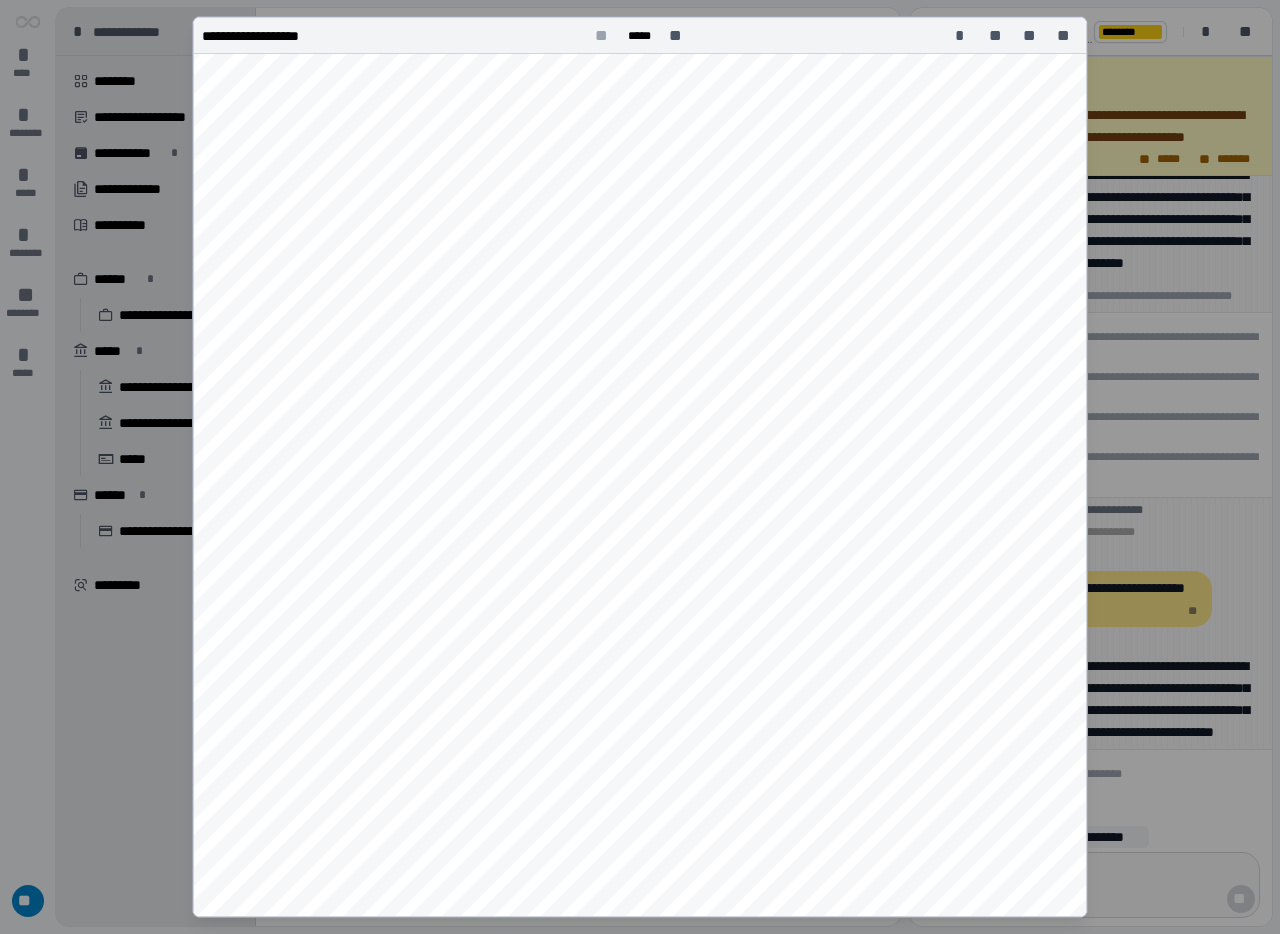 scroll, scrollTop: 191, scrollLeft: 0, axis: vertical 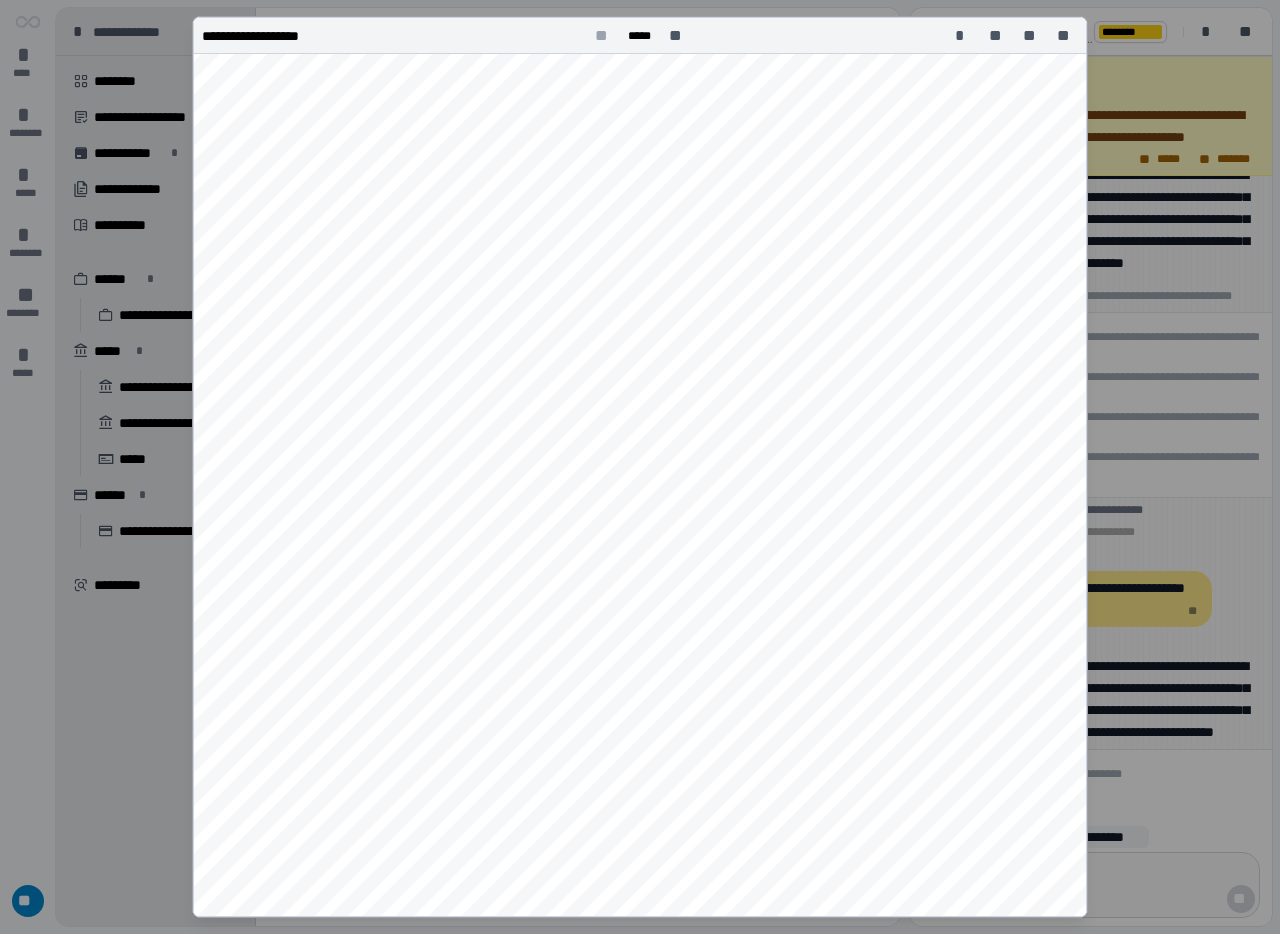 click on "**********" at bounding box center (640, 494) 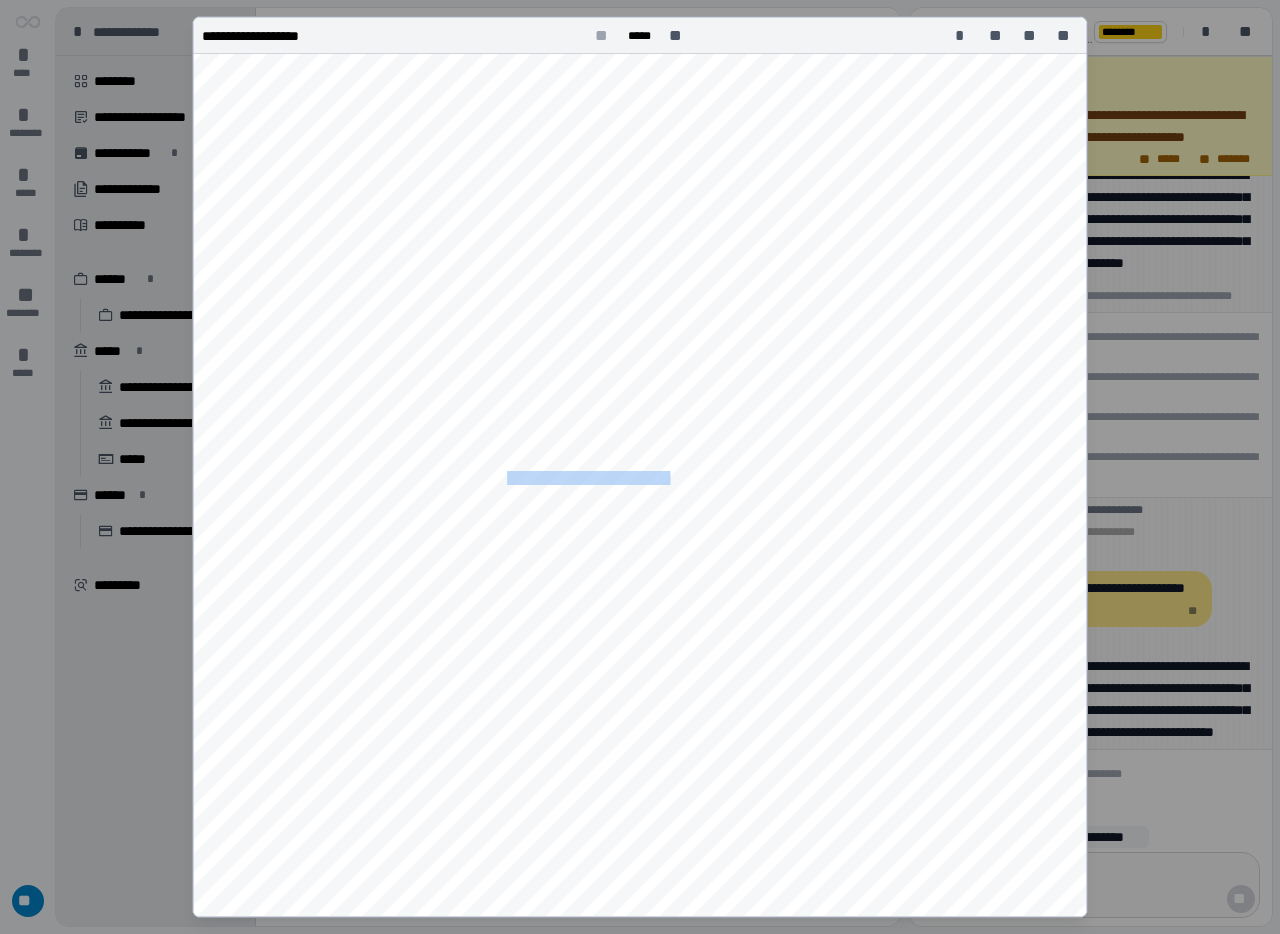click on "**********" at bounding box center [572, 478] 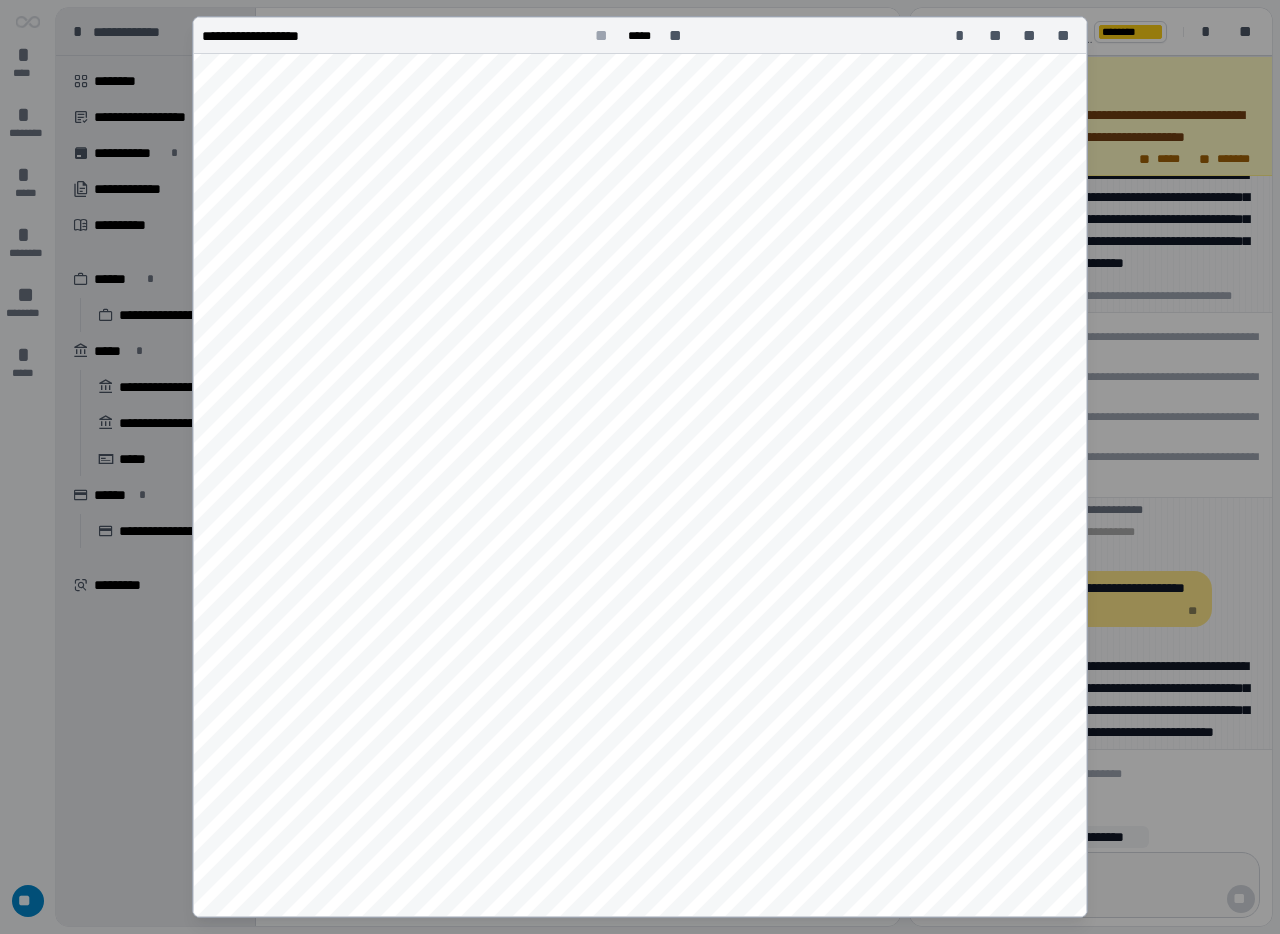 click on "**********" at bounding box center [572, 478] 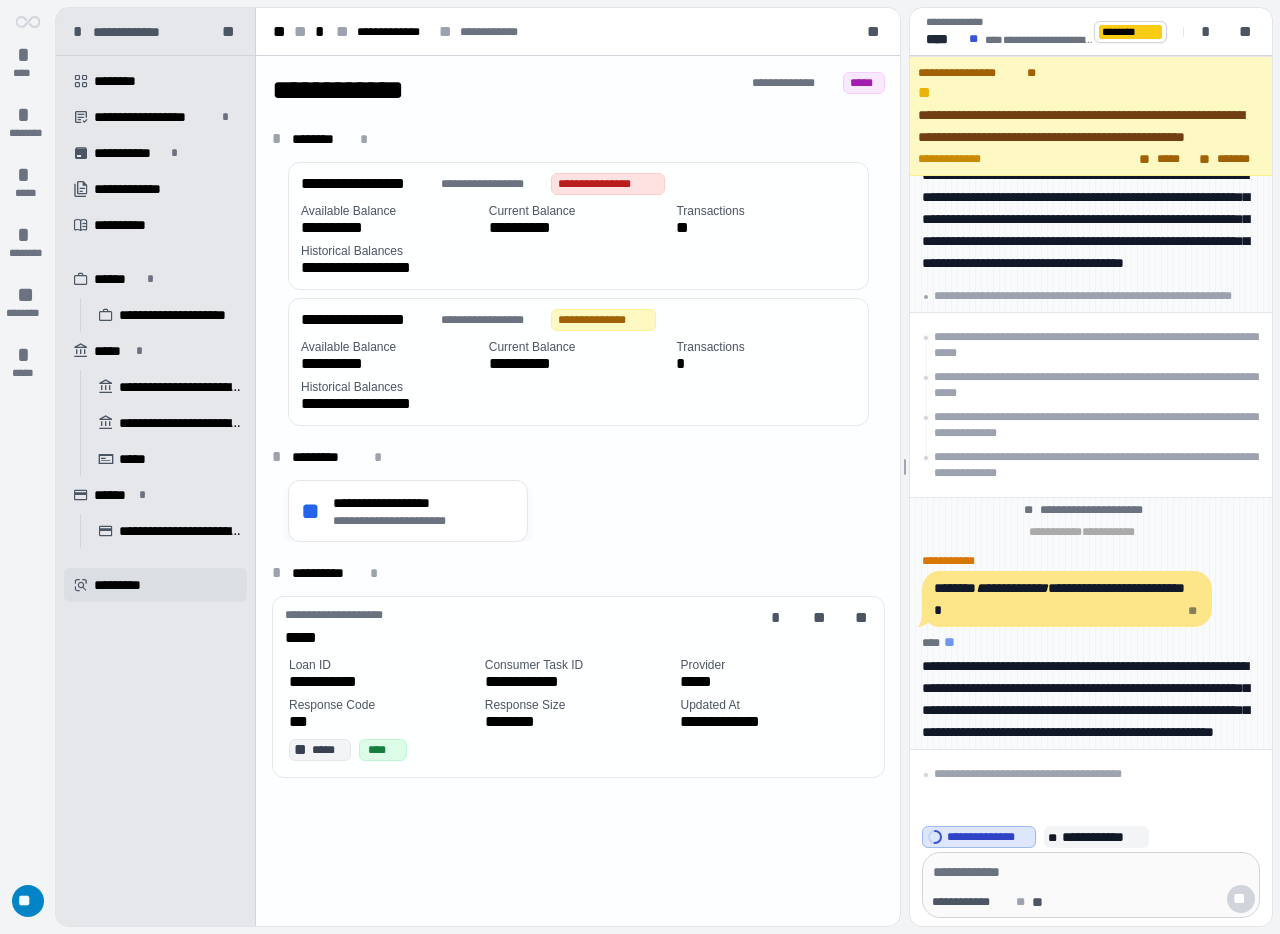 click on "*********" at bounding box center (124, 585) 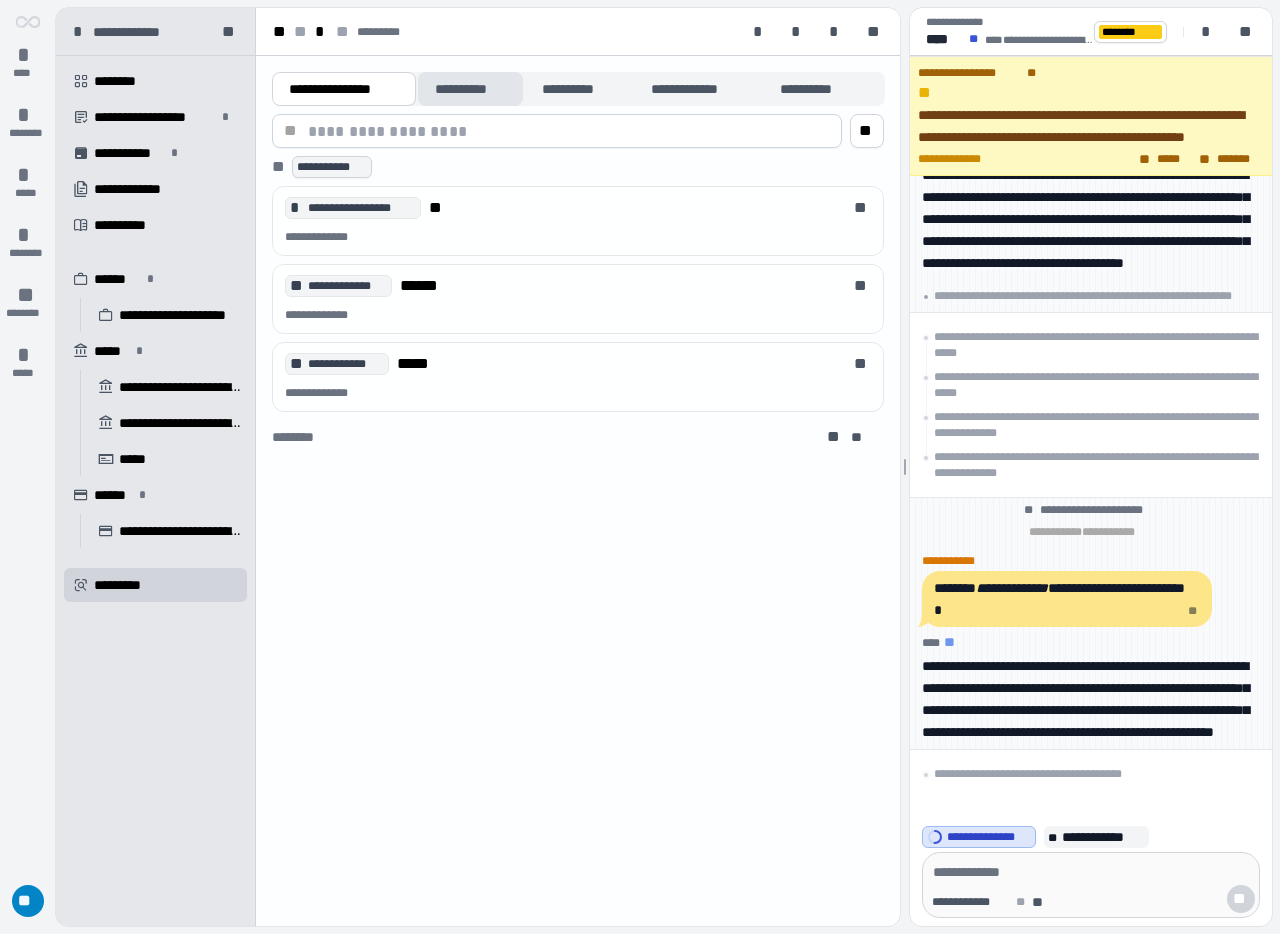 click on "**********" at bounding box center (471, 89) 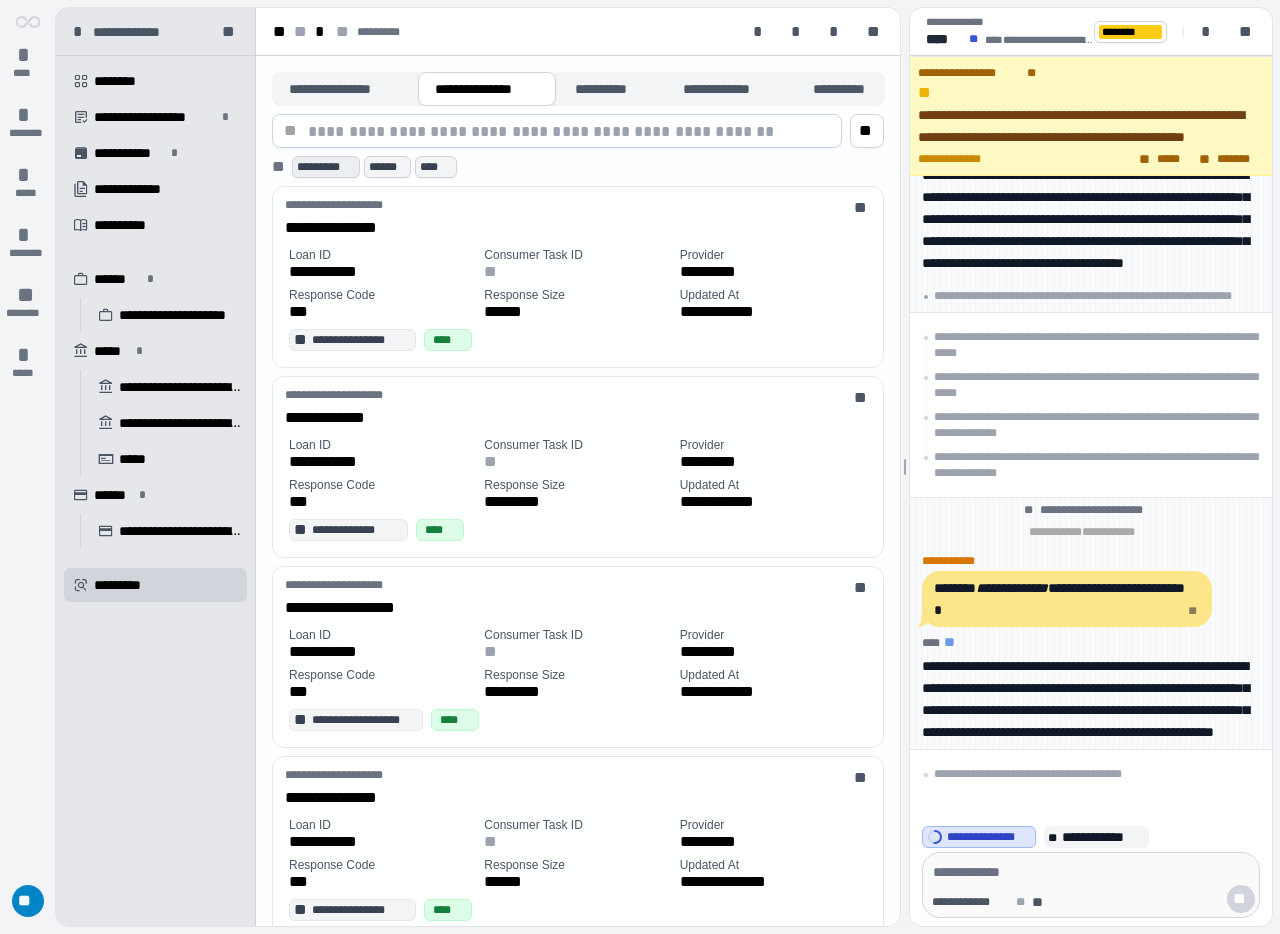 click on "*********" at bounding box center [326, 167] 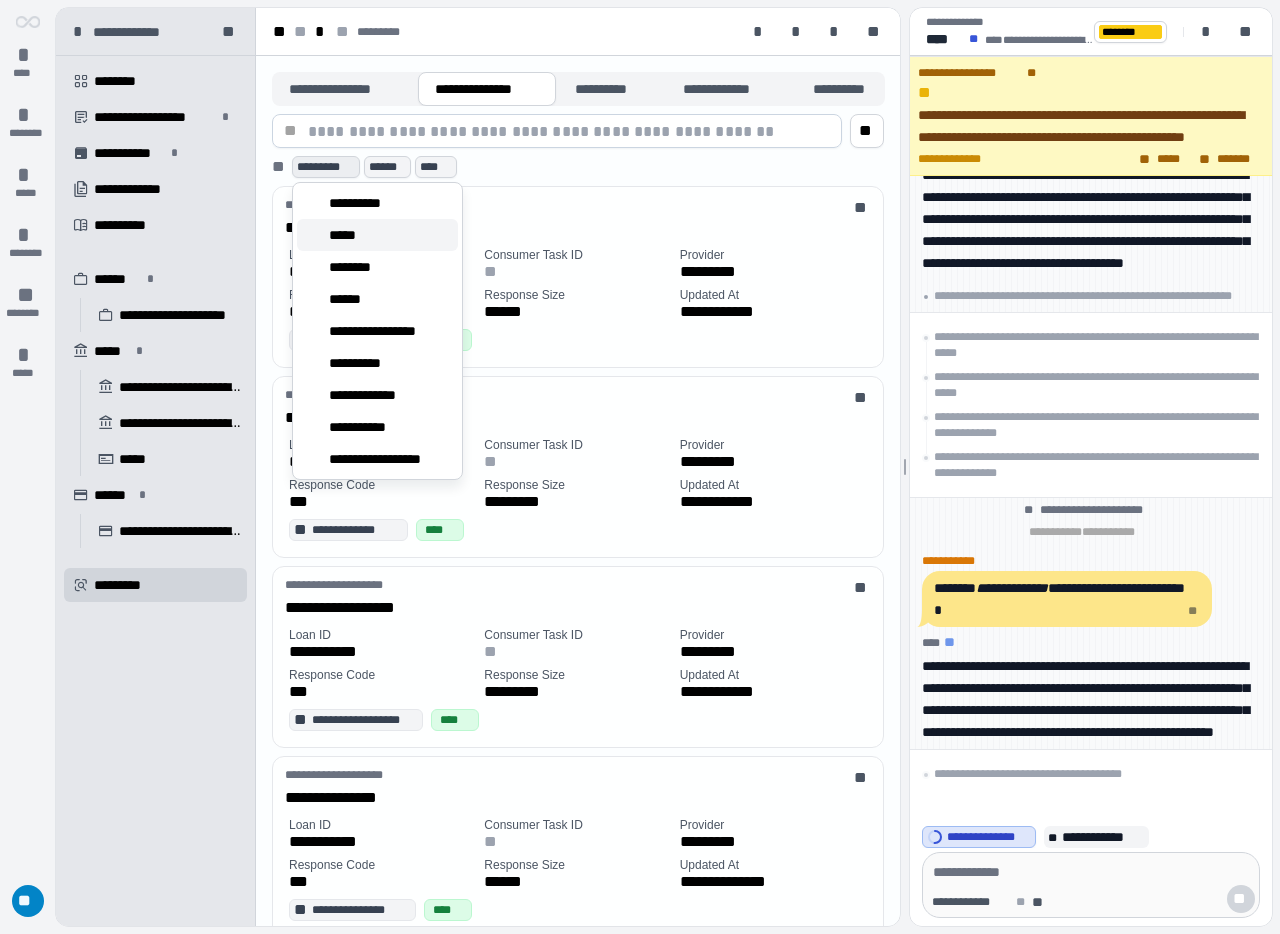 click on "*****" at bounding box center (377, 235) 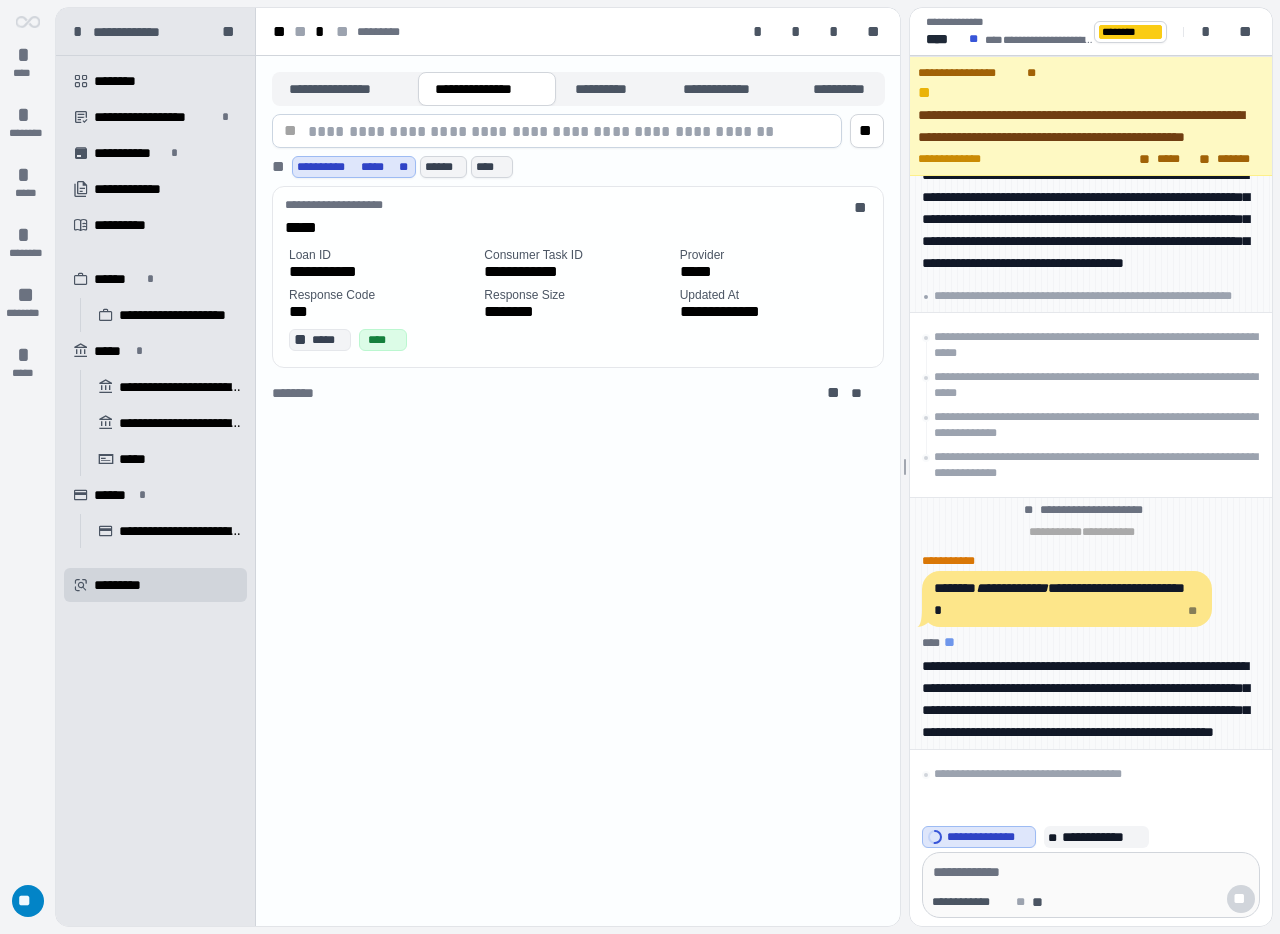 click on "**********" at bounding box center (582, 218) 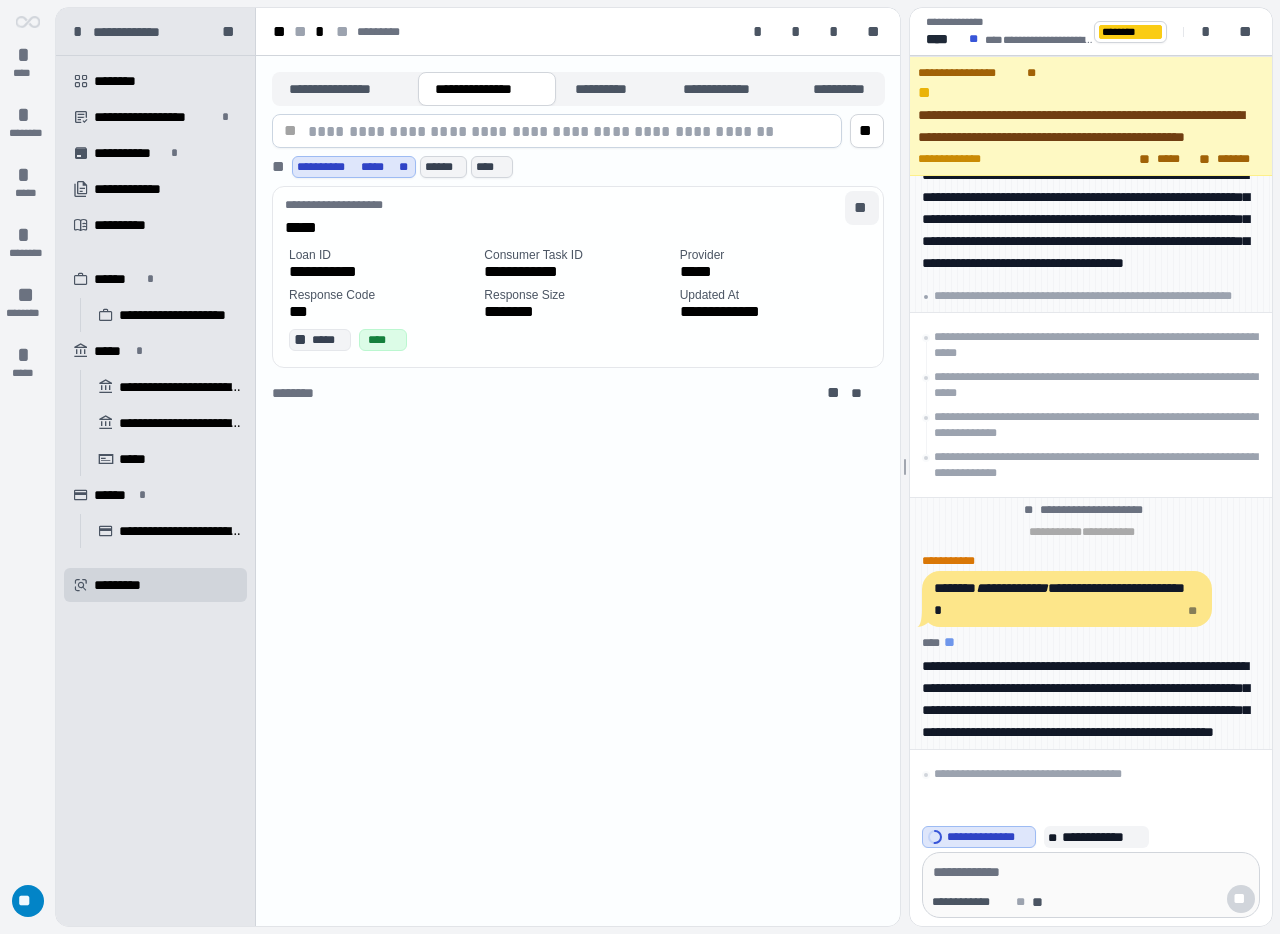 click on "**" at bounding box center [862, 208] 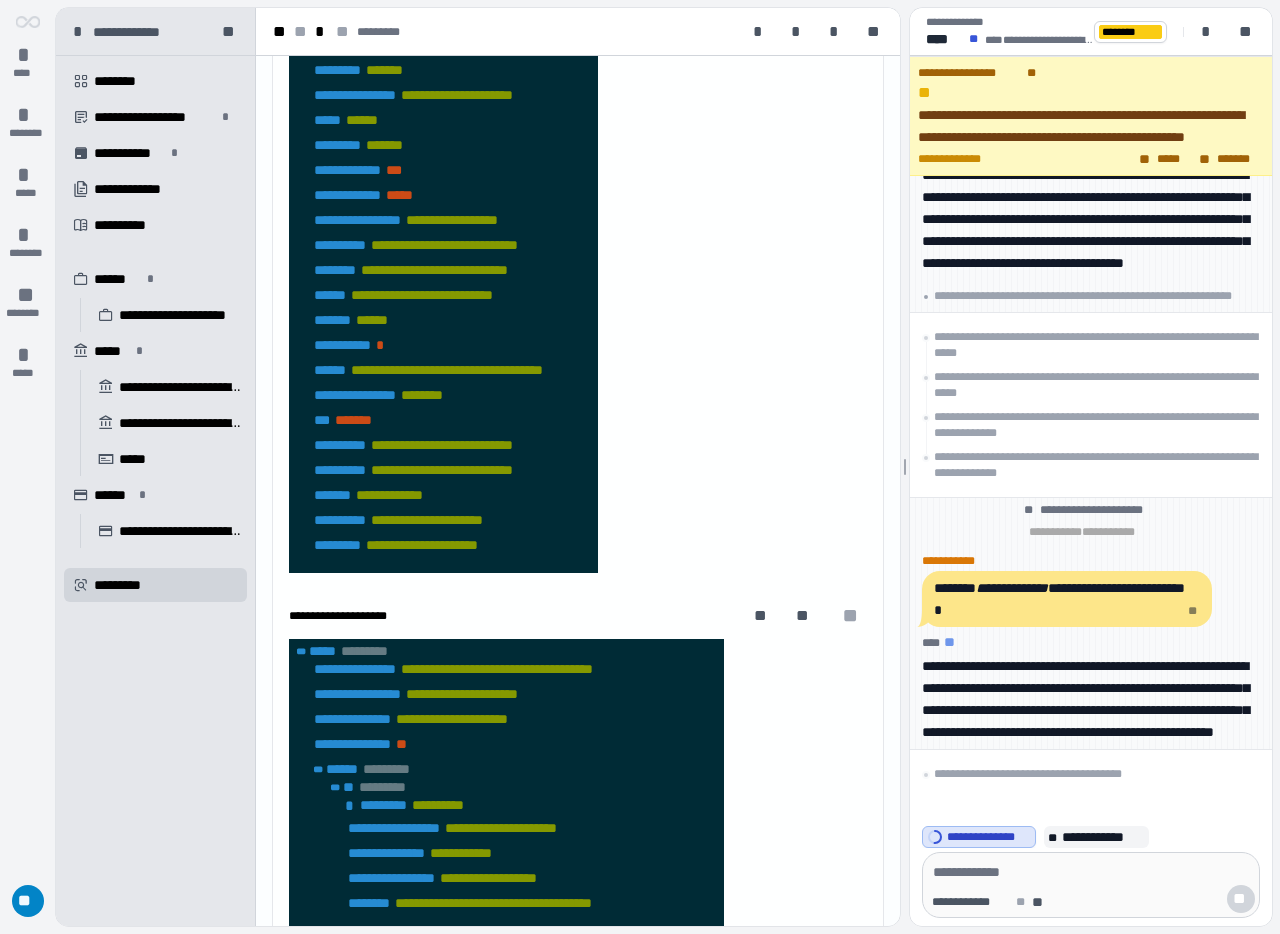 scroll, scrollTop: 409, scrollLeft: 0, axis: vertical 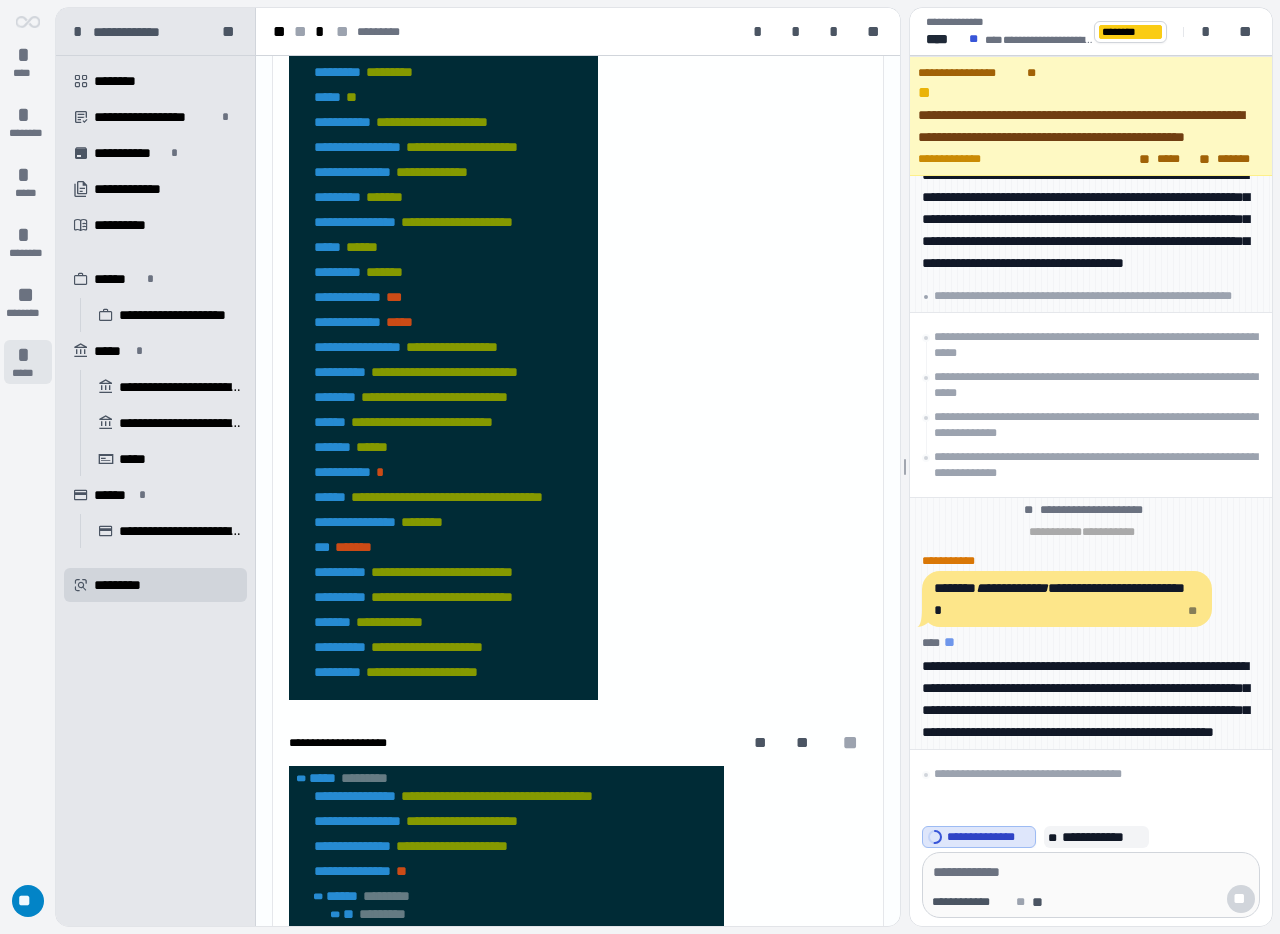 click on "*****" at bounding box center (27, 373) 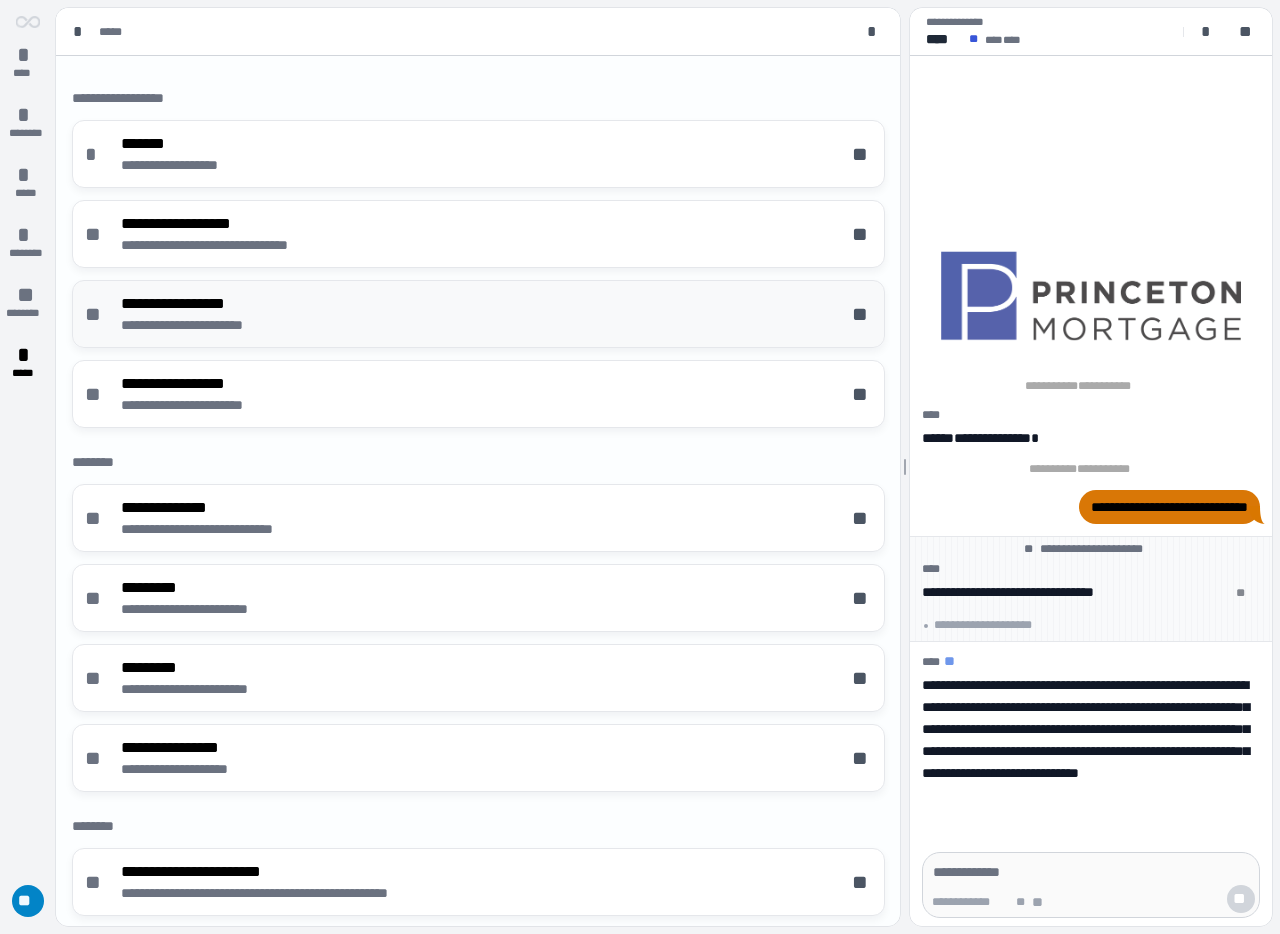 click on "**********" at bounding box center (204, 325) 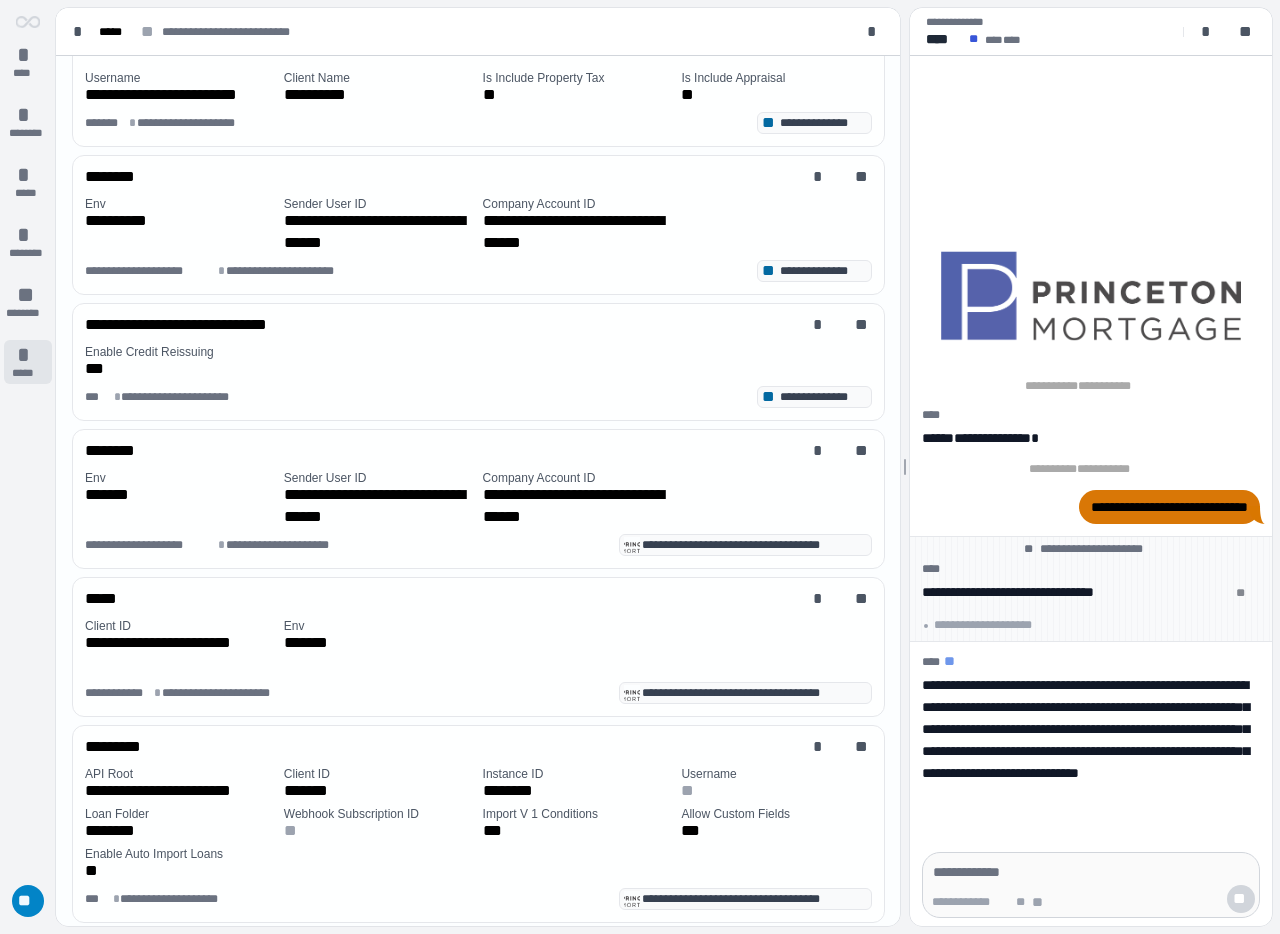 scroll, scrollTop: 387, scrollLeft: 0, axis: vertical 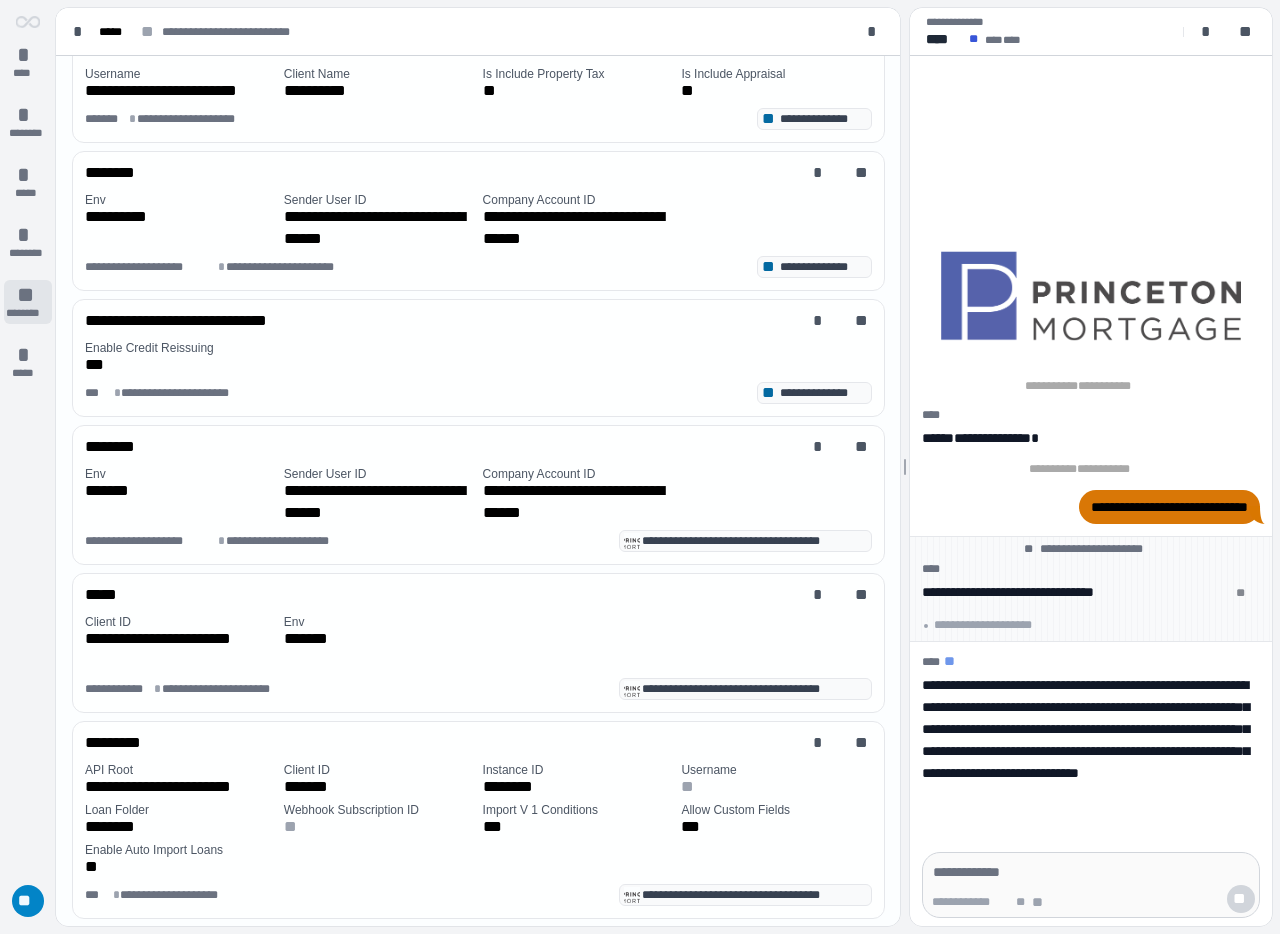 click on "** ********" at bounding box center [28, 302] 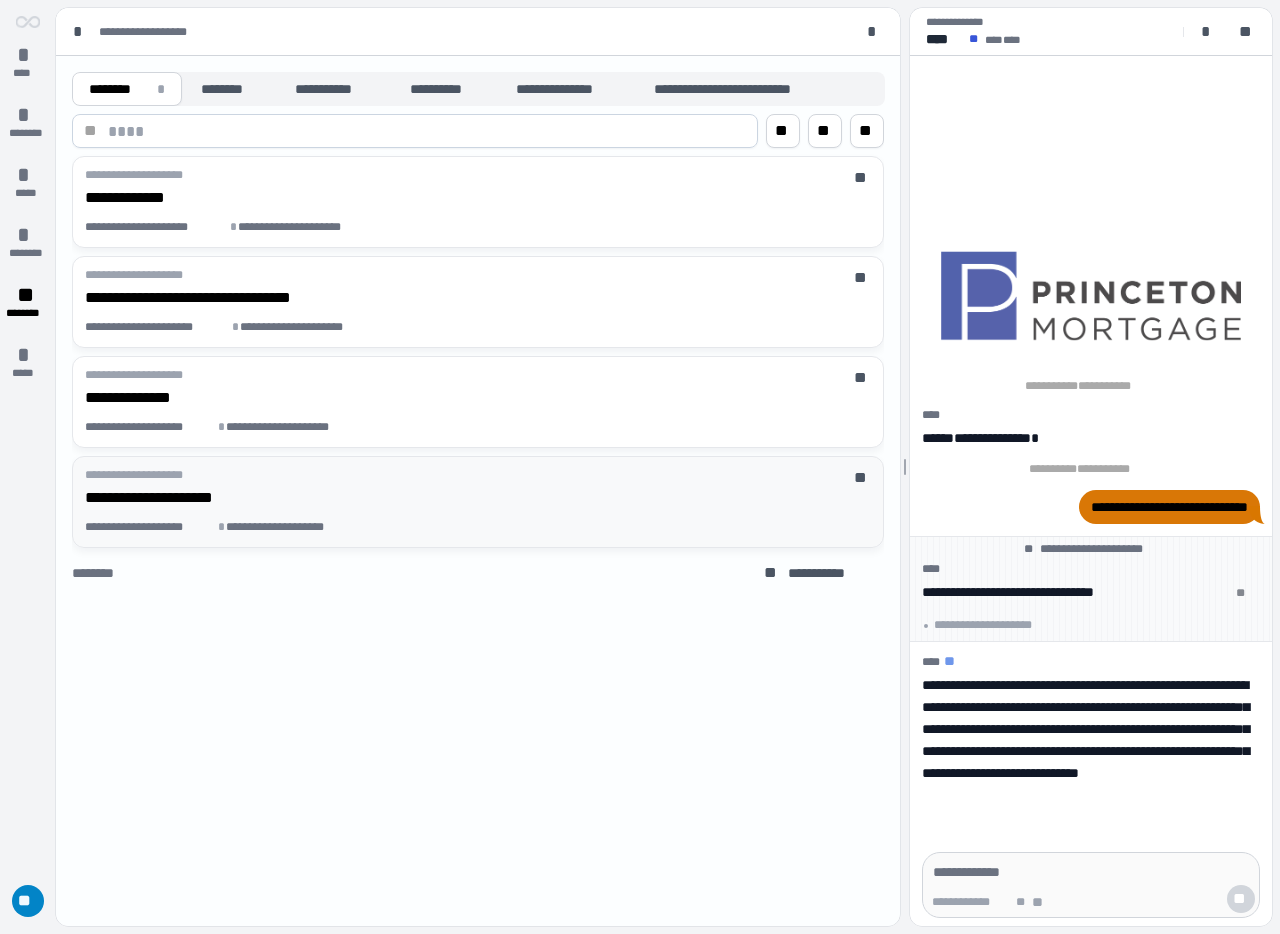 click on "**********" at bounding box center (482, 488) 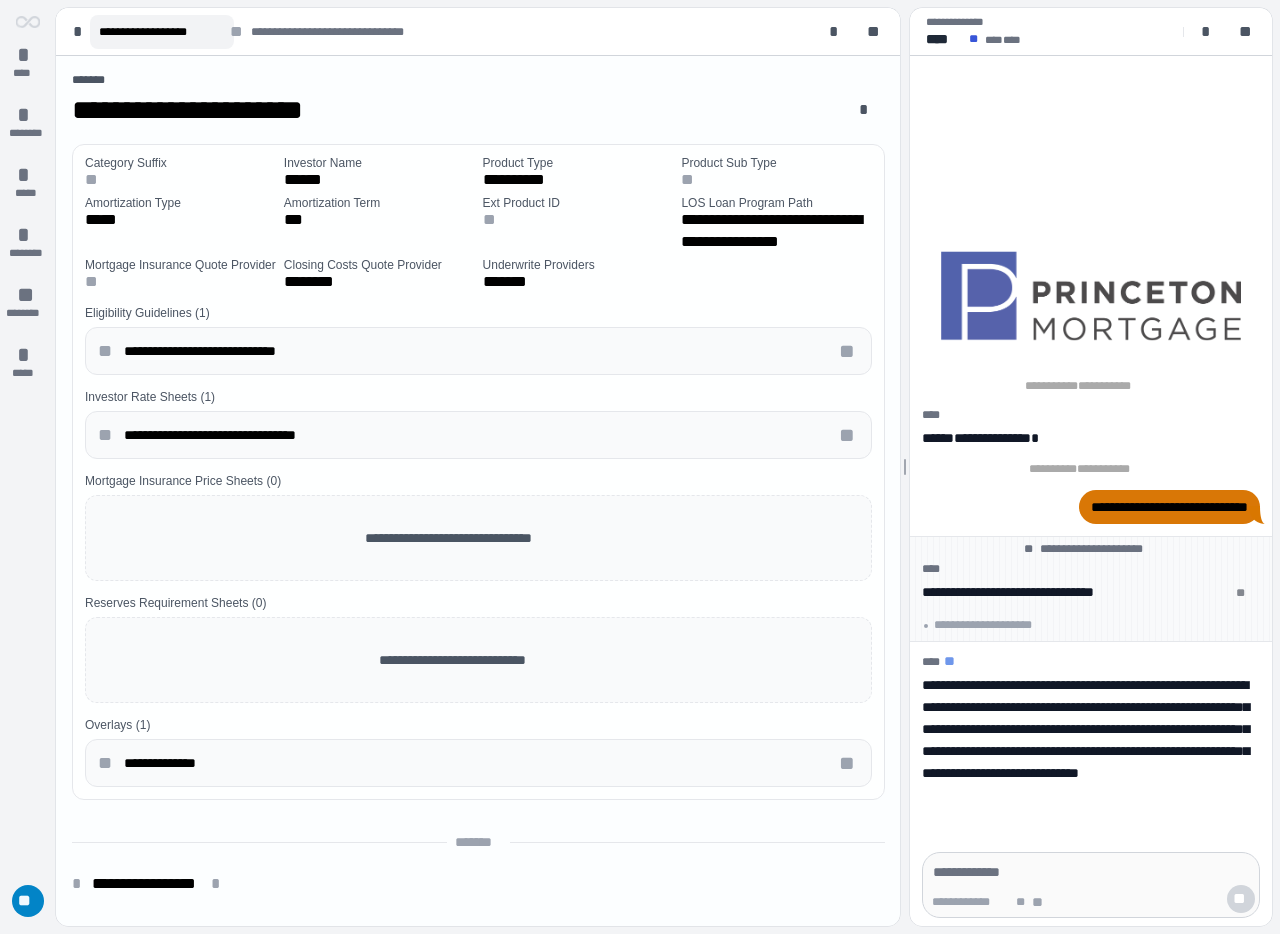 click on "**********" at bounding box center [162, 32] 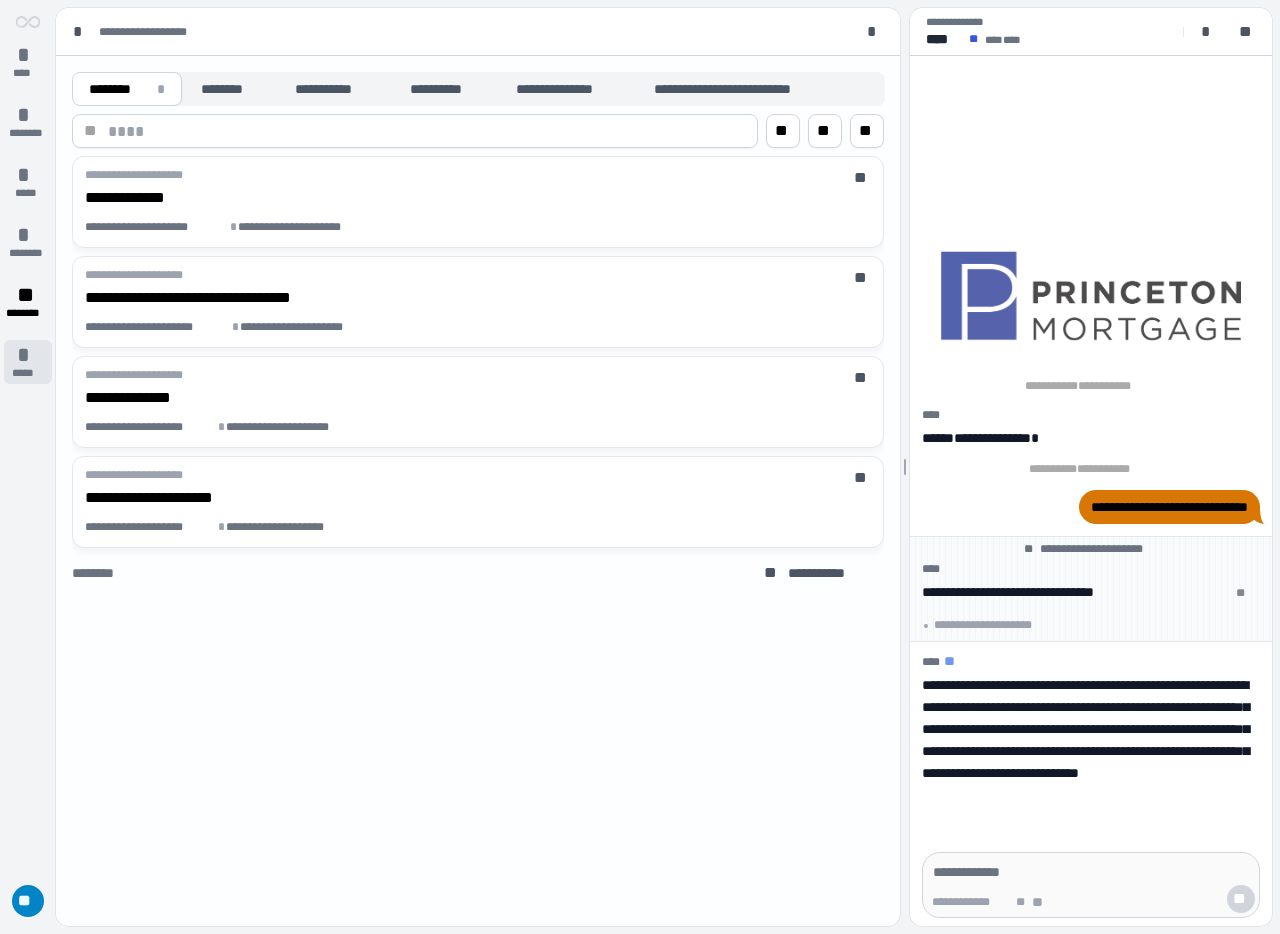 click on "*" at bounding box center (28, 355) 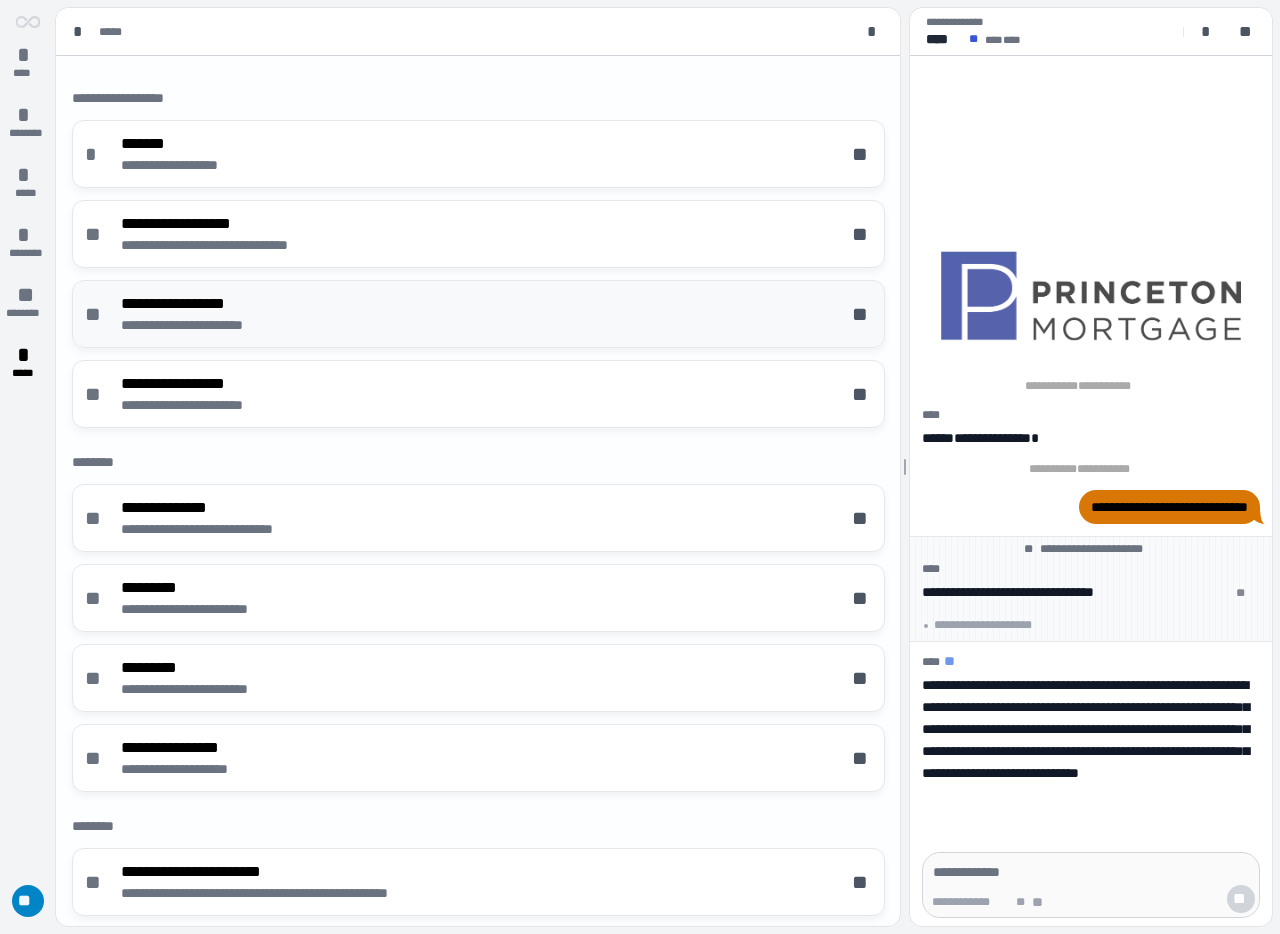 click on "**********" at bounding box center (478, 314) 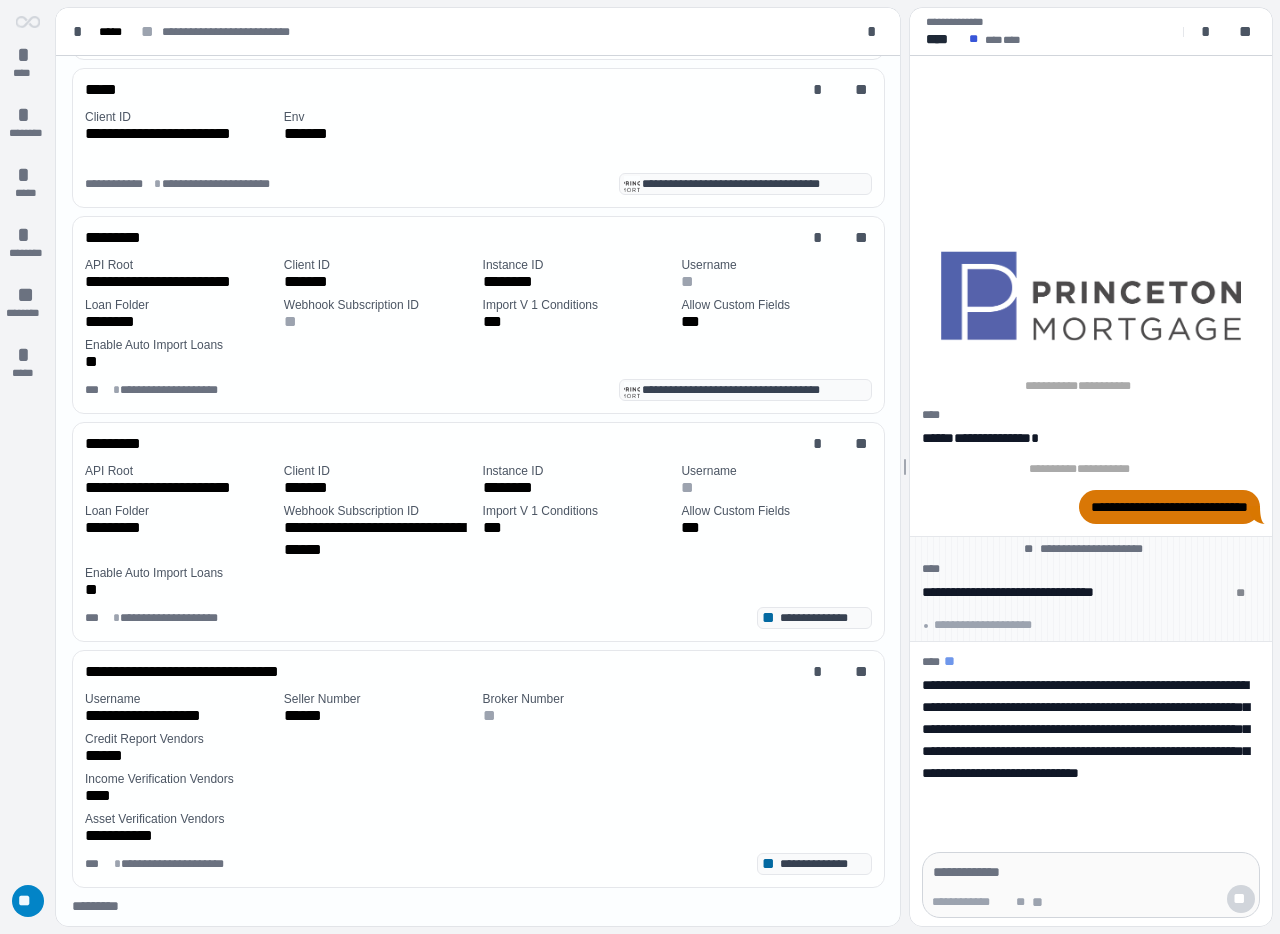 scroll, scrollTop: 898, scrollLeft: 0, axis: vertical 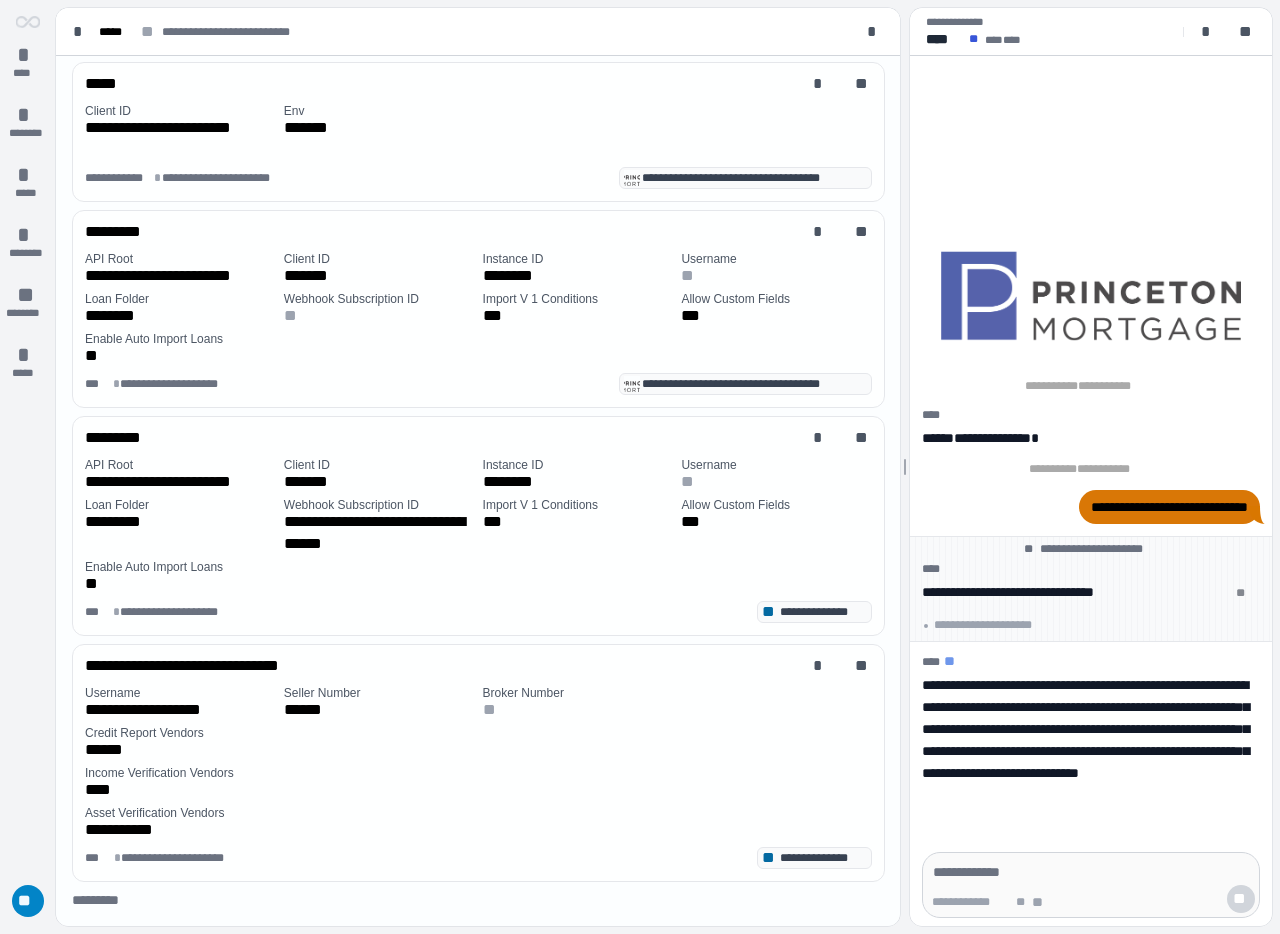 click on "Asset Verification Vendors" at bounding box center (478, 813) 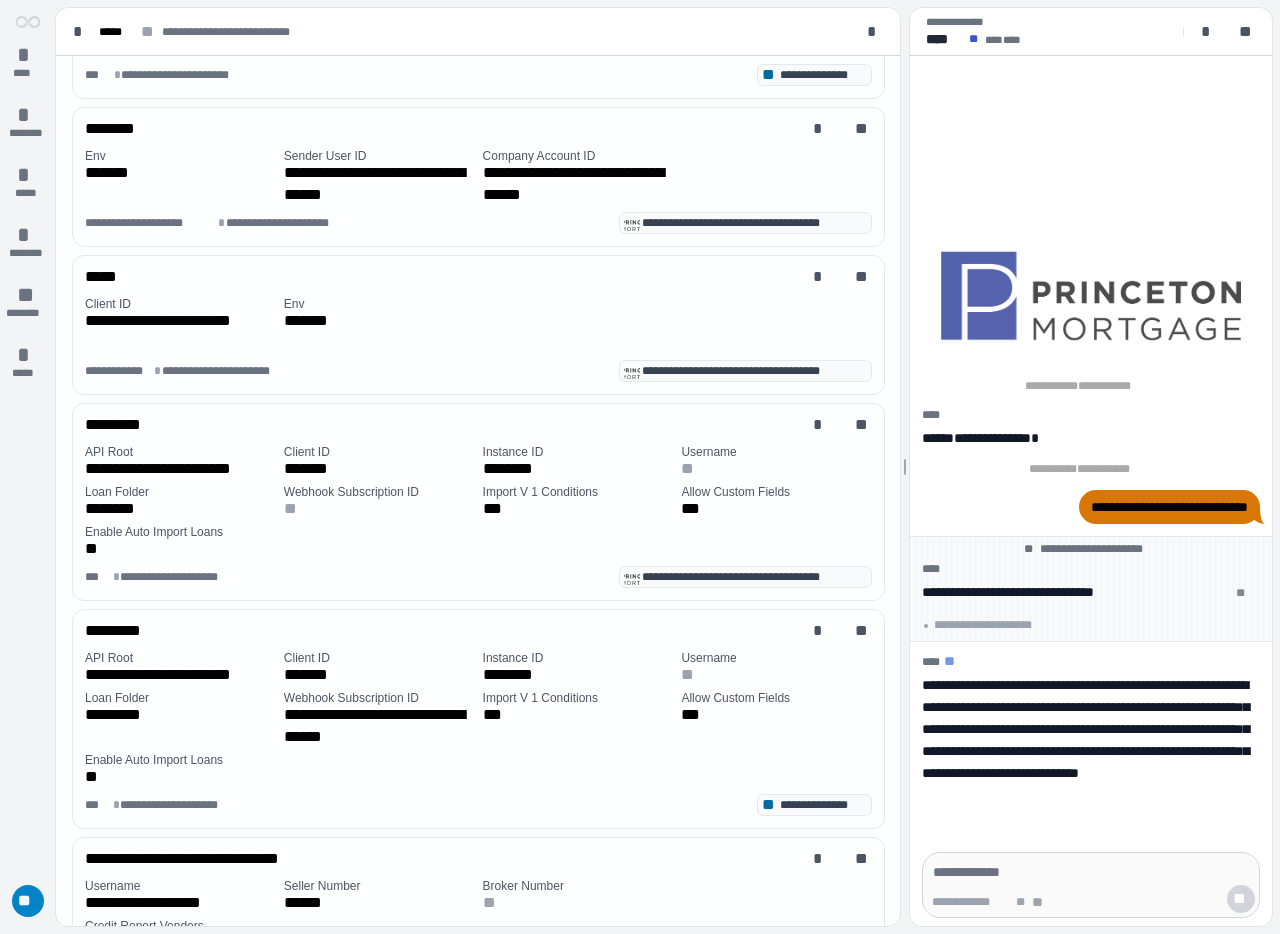 scroll, scrollTop: 623, scrollLeft: 0, axis: vertical 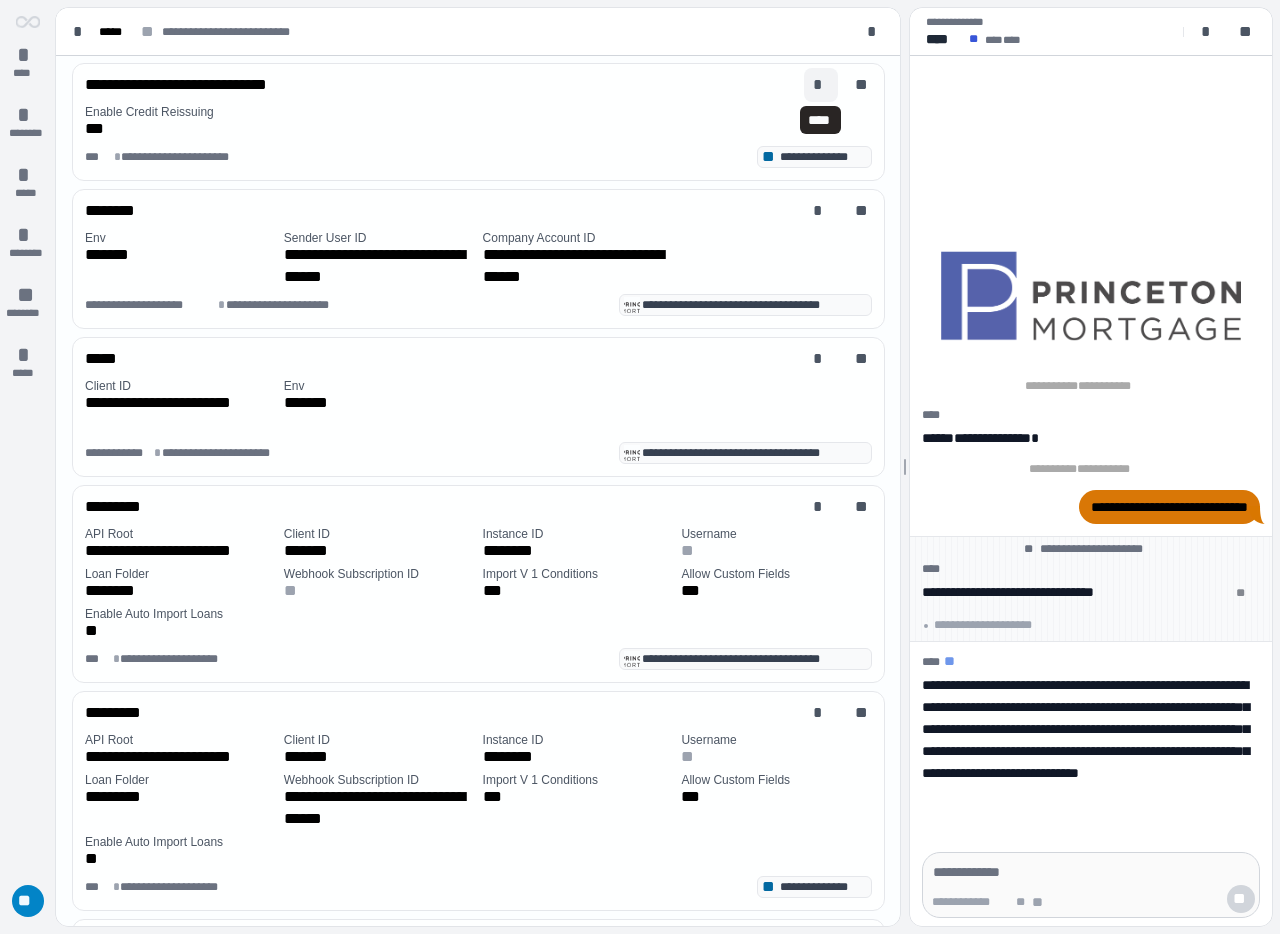 click on "*" at bounding box center (821, 85) 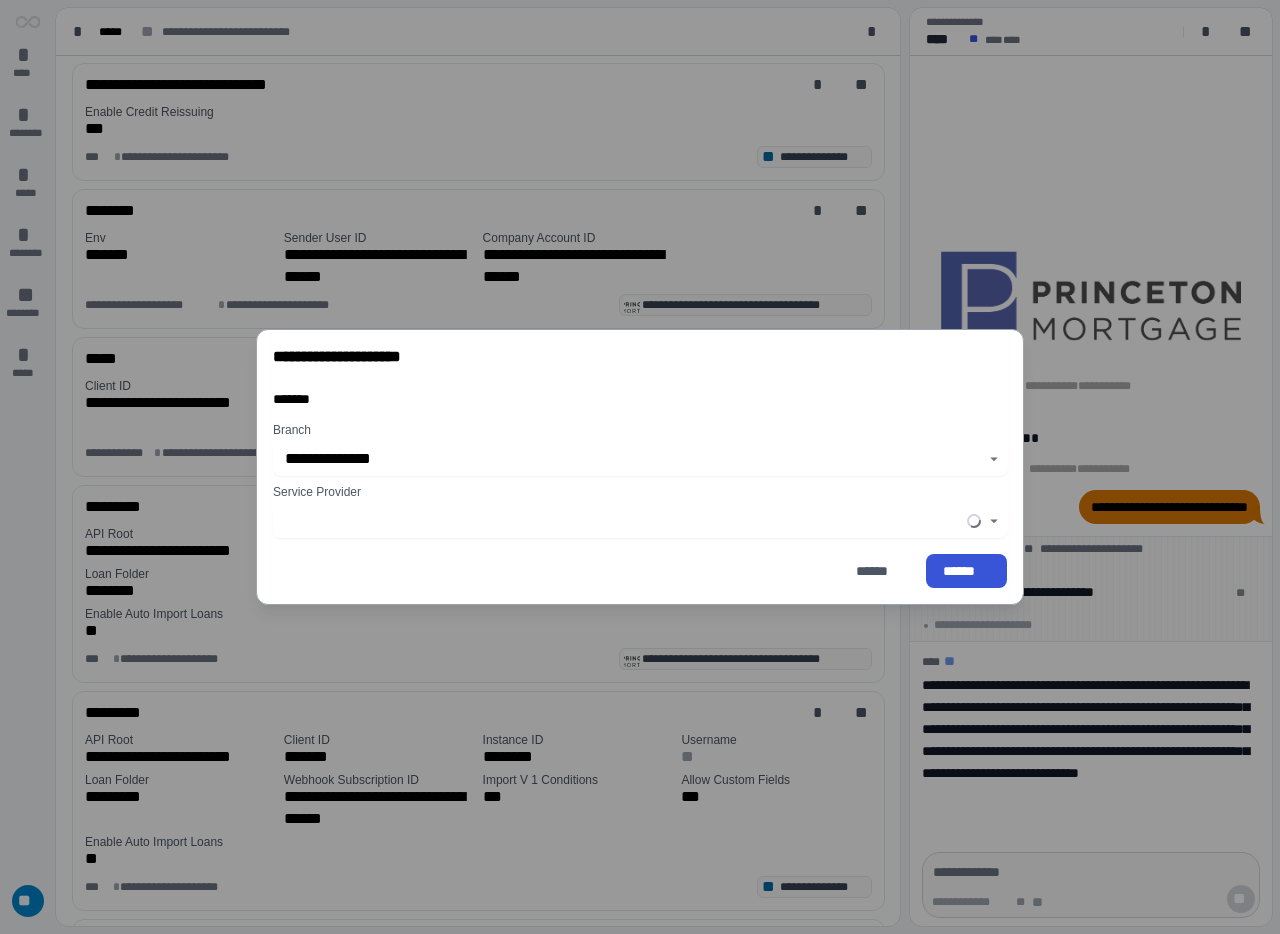 type on "**********" 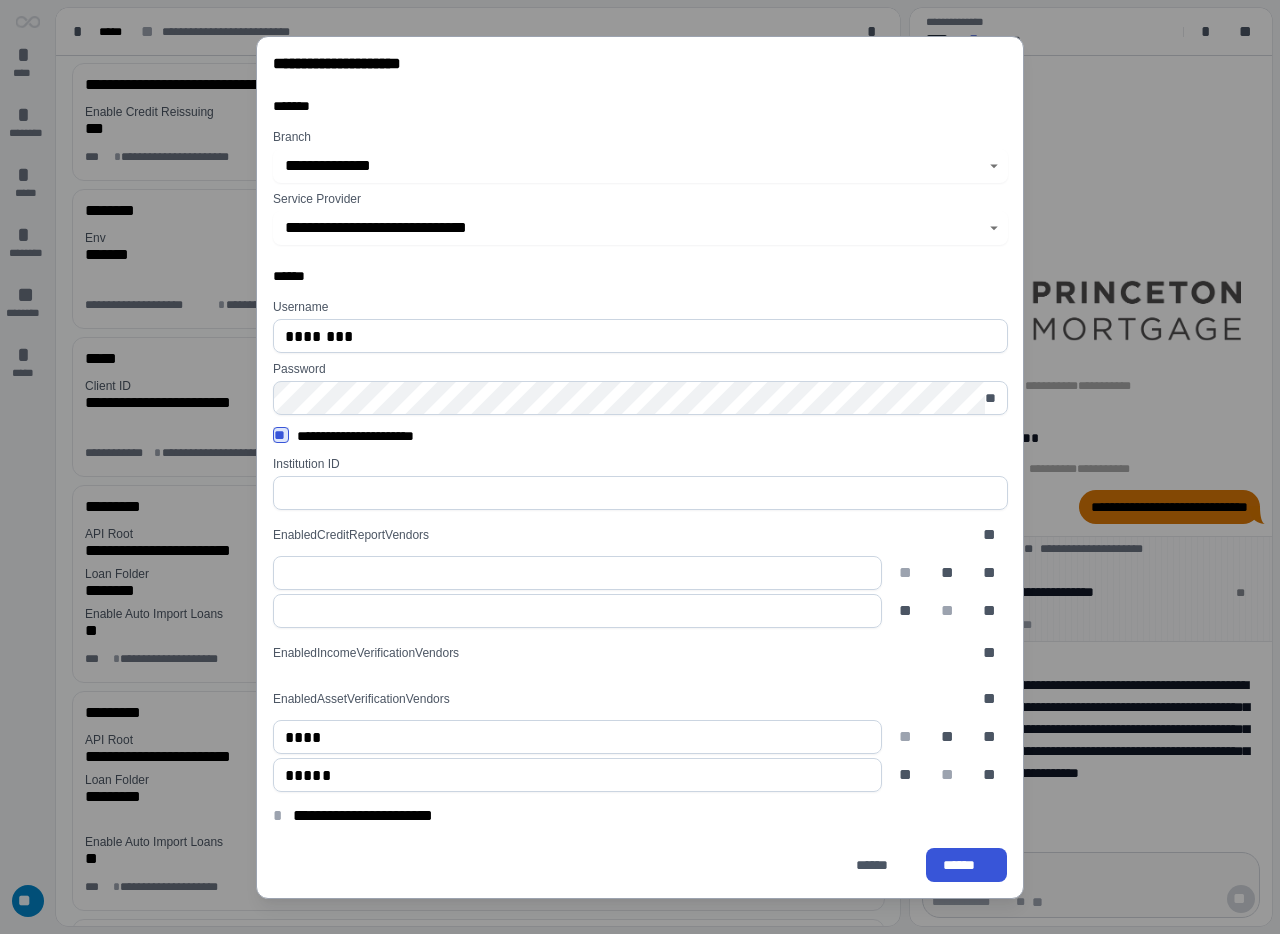 click on "**********" at bounding box center [640, 467] 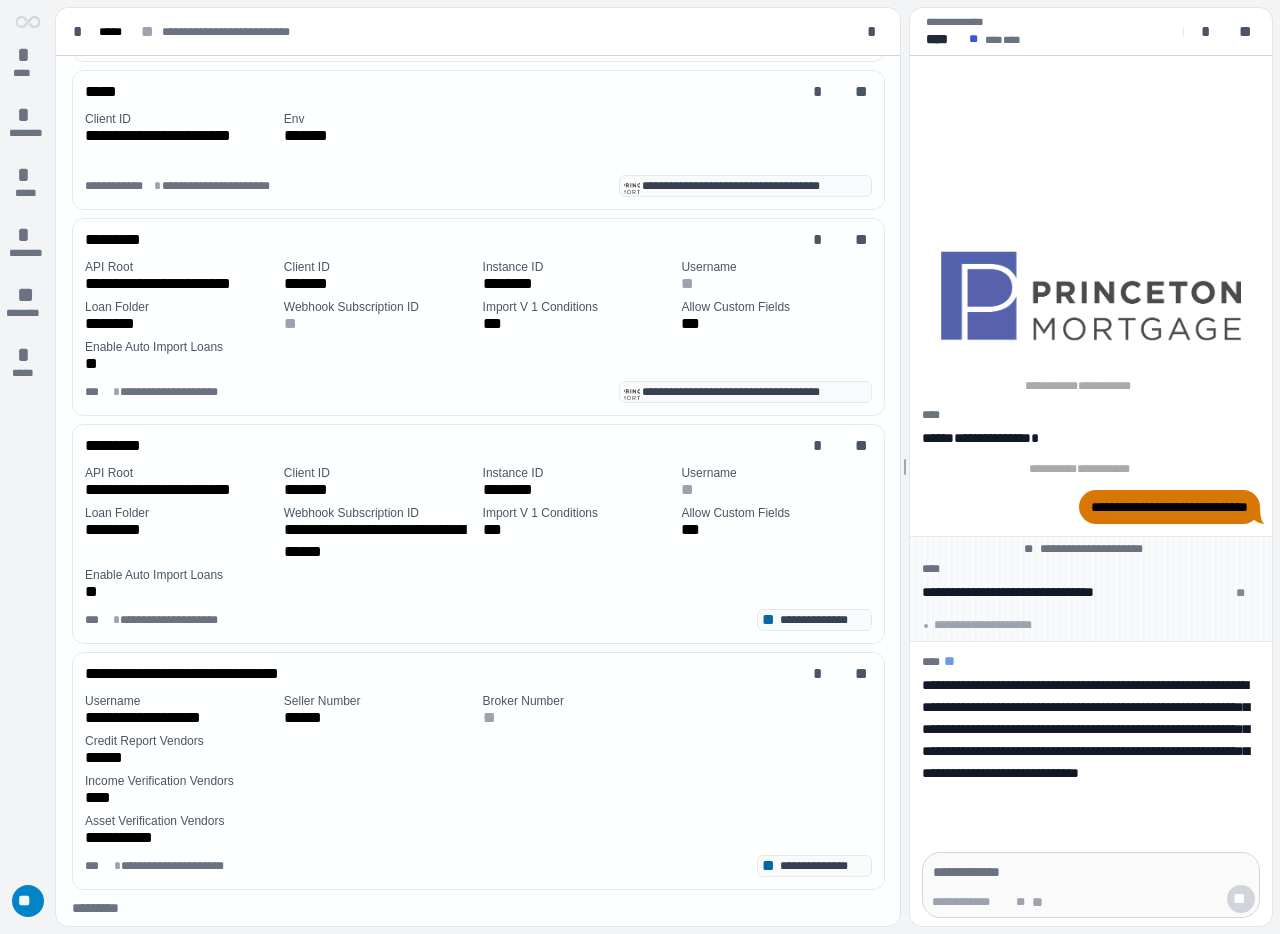 scroll, scrollTop: 898, scrollLeft: 0, axis: vertical 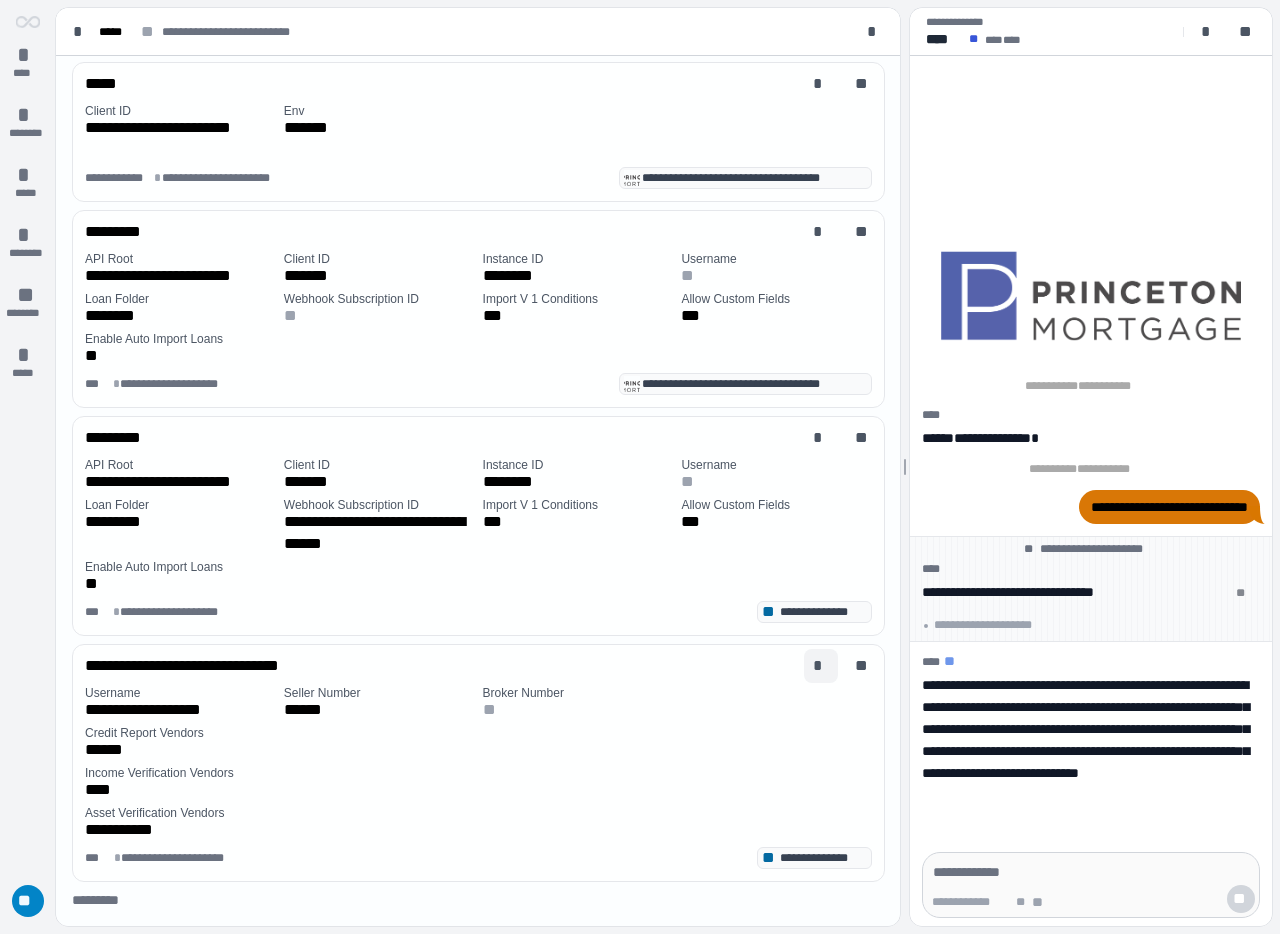 click on "*" at bounding box center (821, 666) 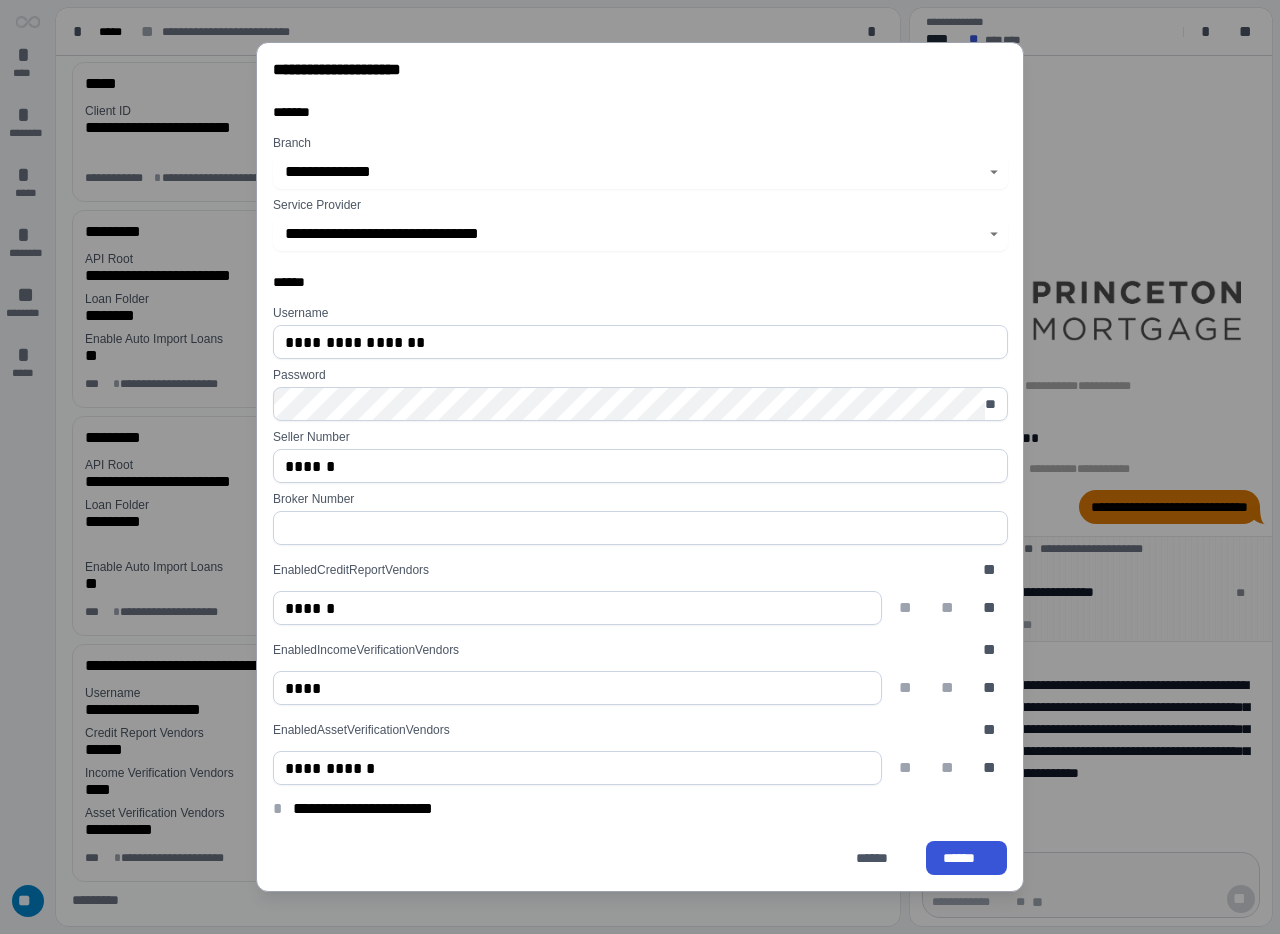 click on "**********" at bounding box center (640, 467) 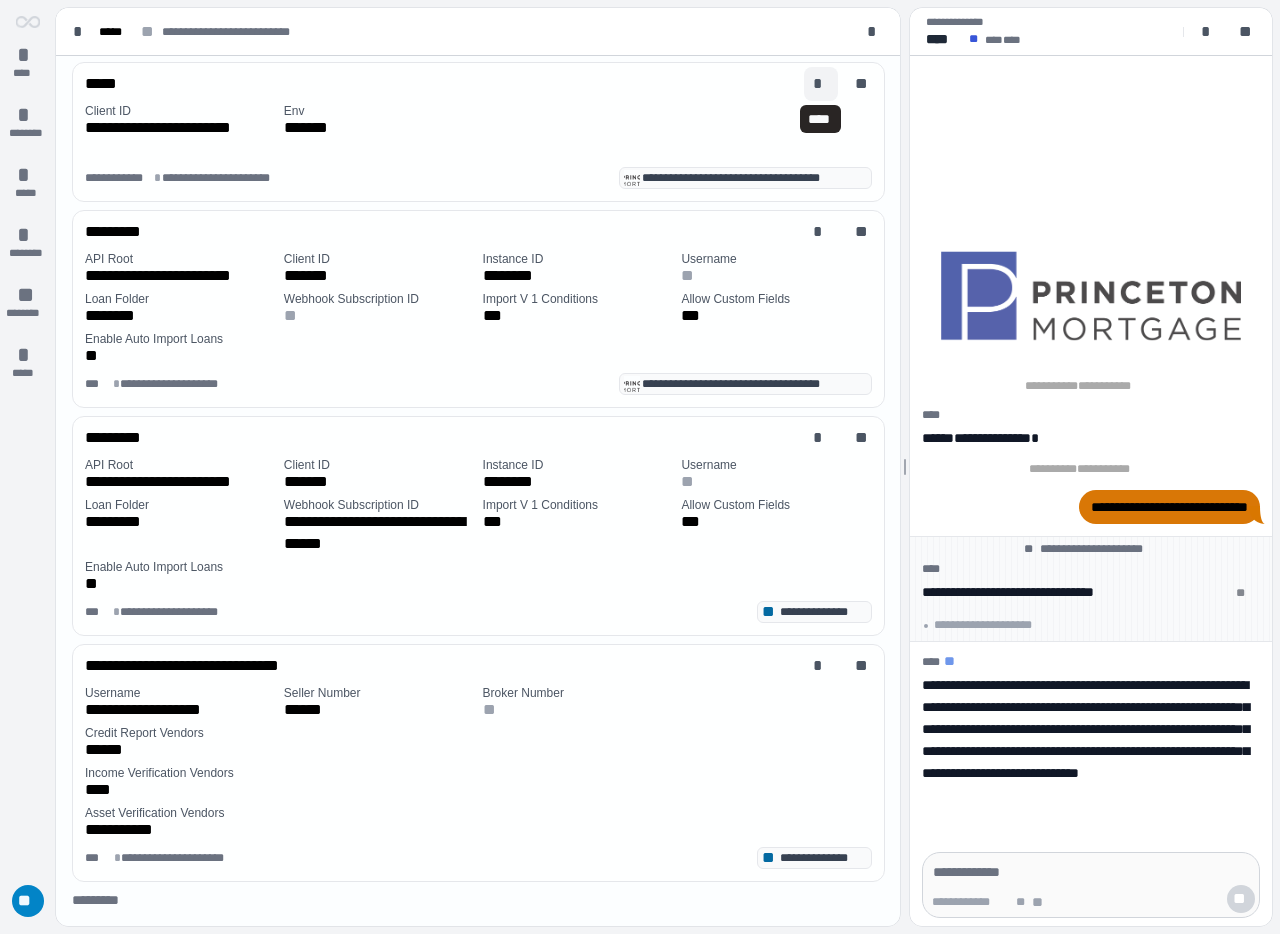 click on "*" at bounding box center [821, 84] 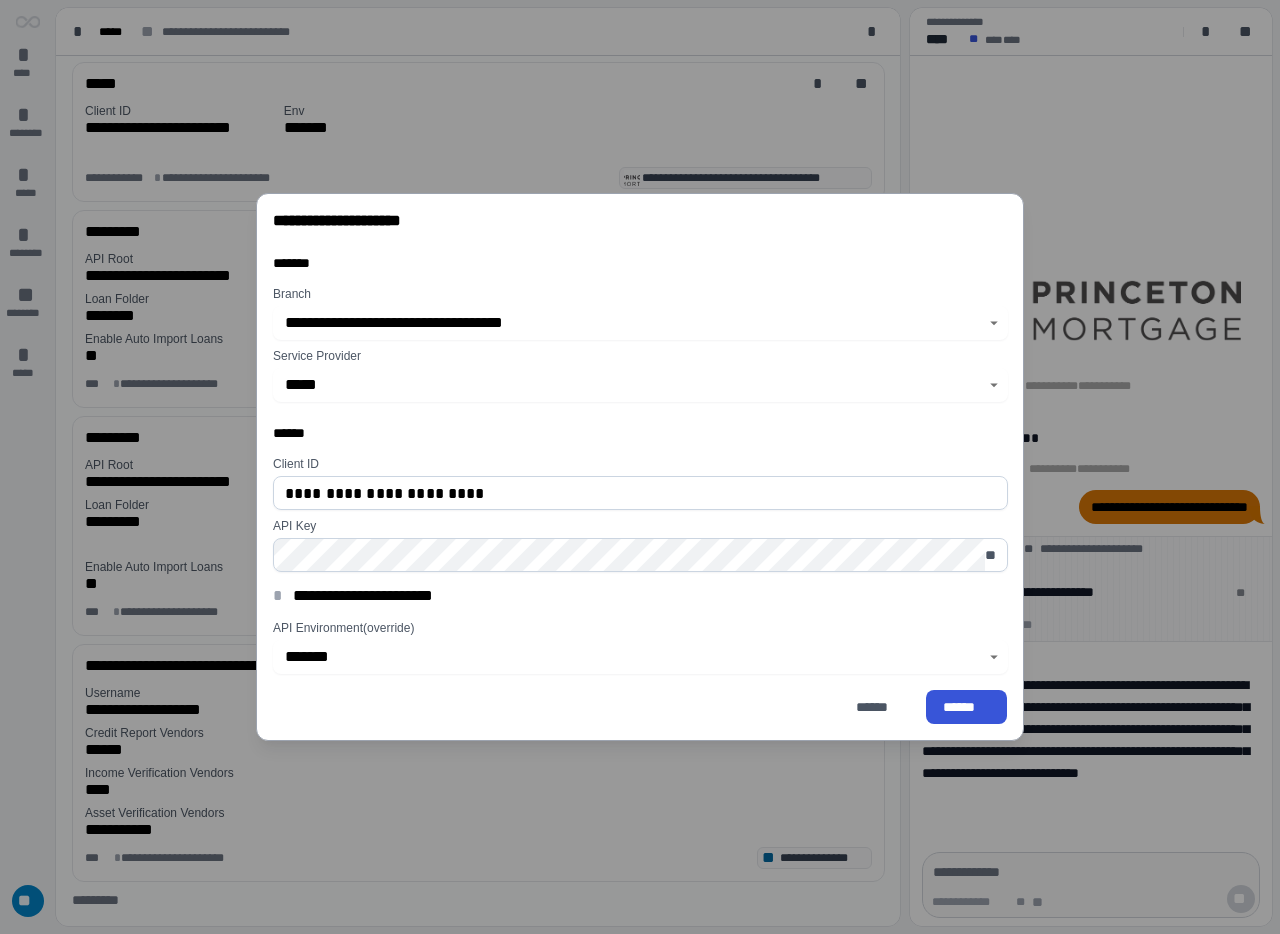 click on "**********" at bounding box center [640, 467] 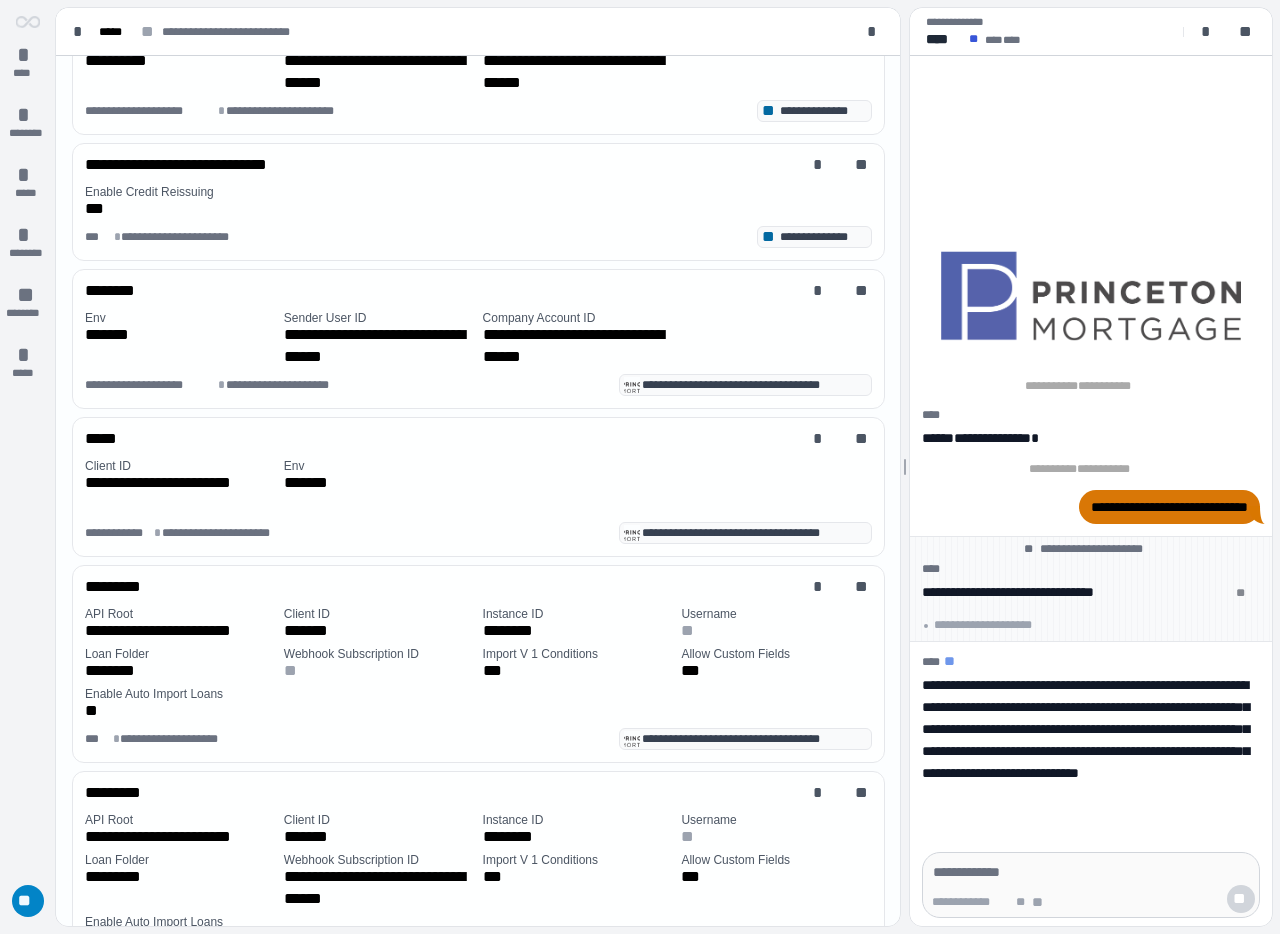 scroll, scrollTop: 542, scrollLeft: 0, axis: vertical 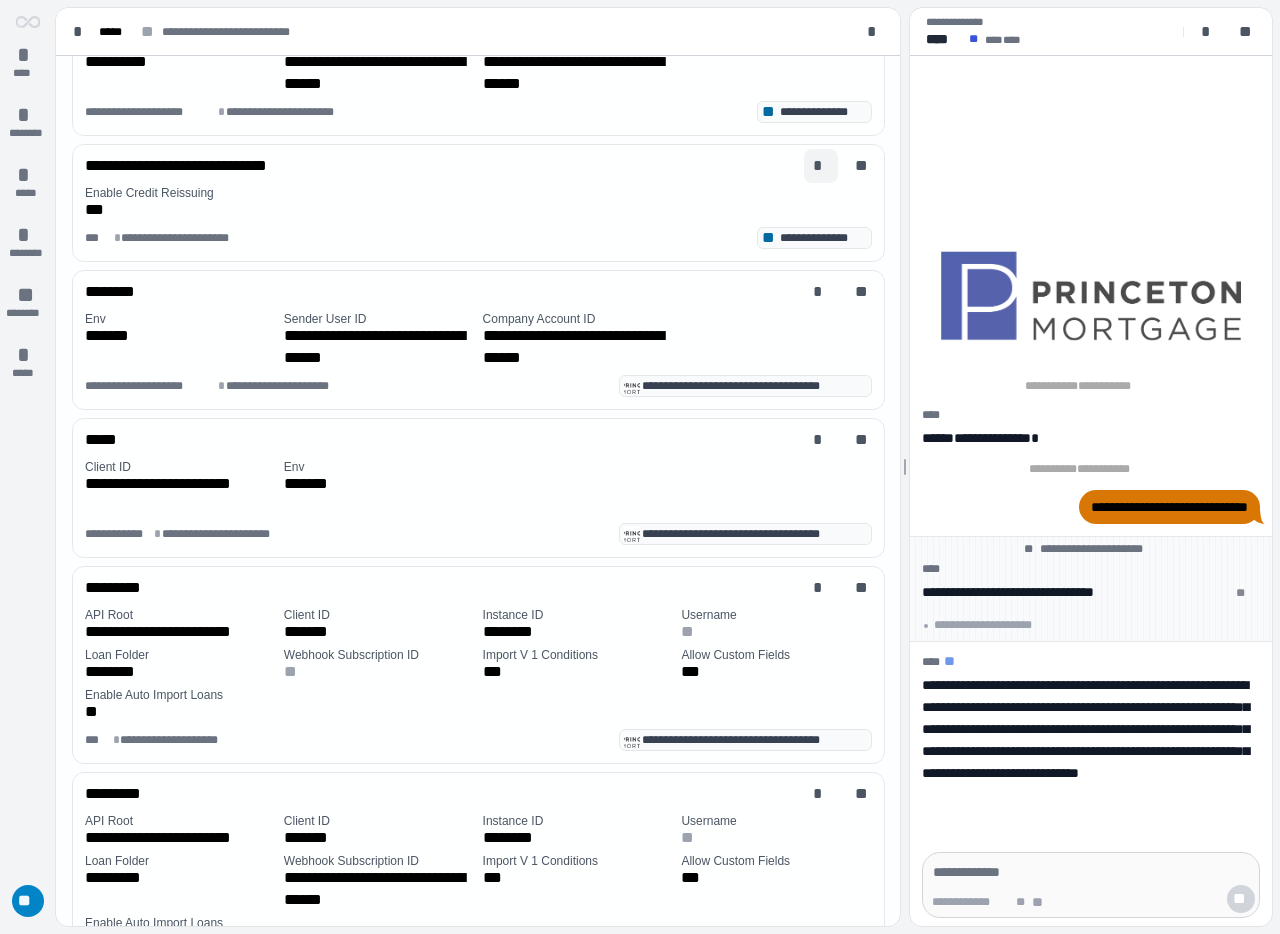 click on "*" at bounding box center (821, 166) 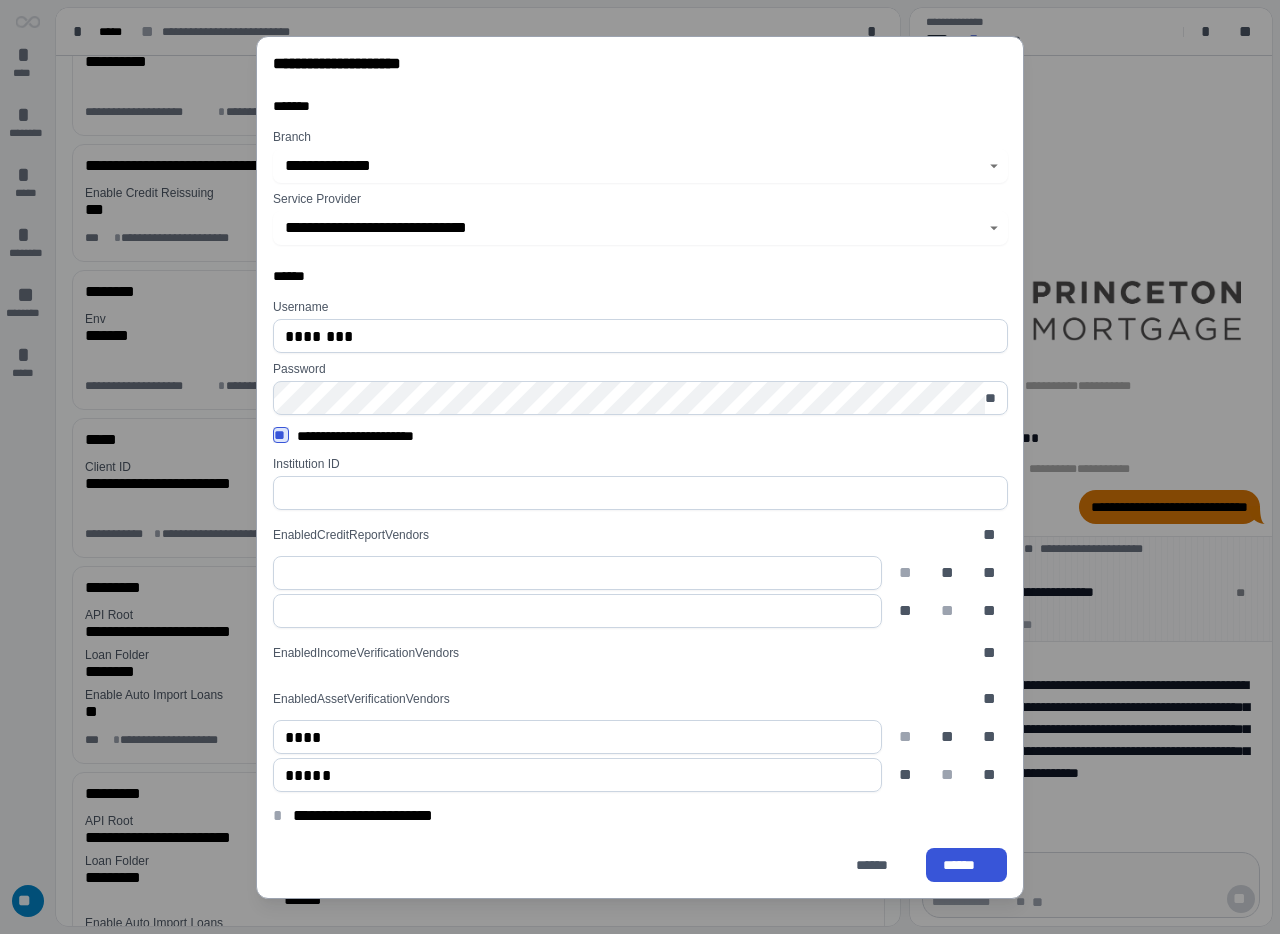 click on "**********" at bounding box center [640, 467] 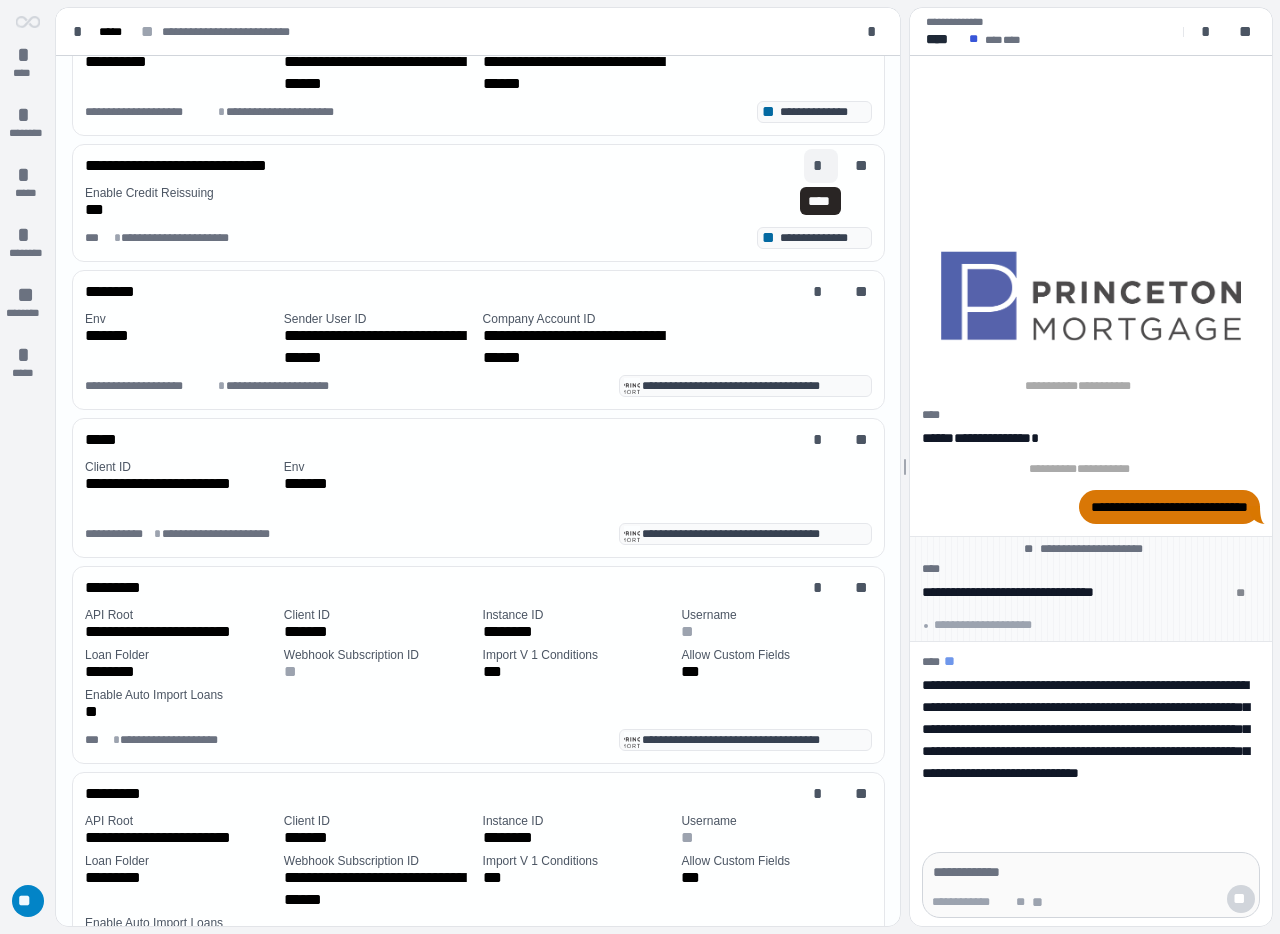 click on "*" at bounding box center (821, 166) 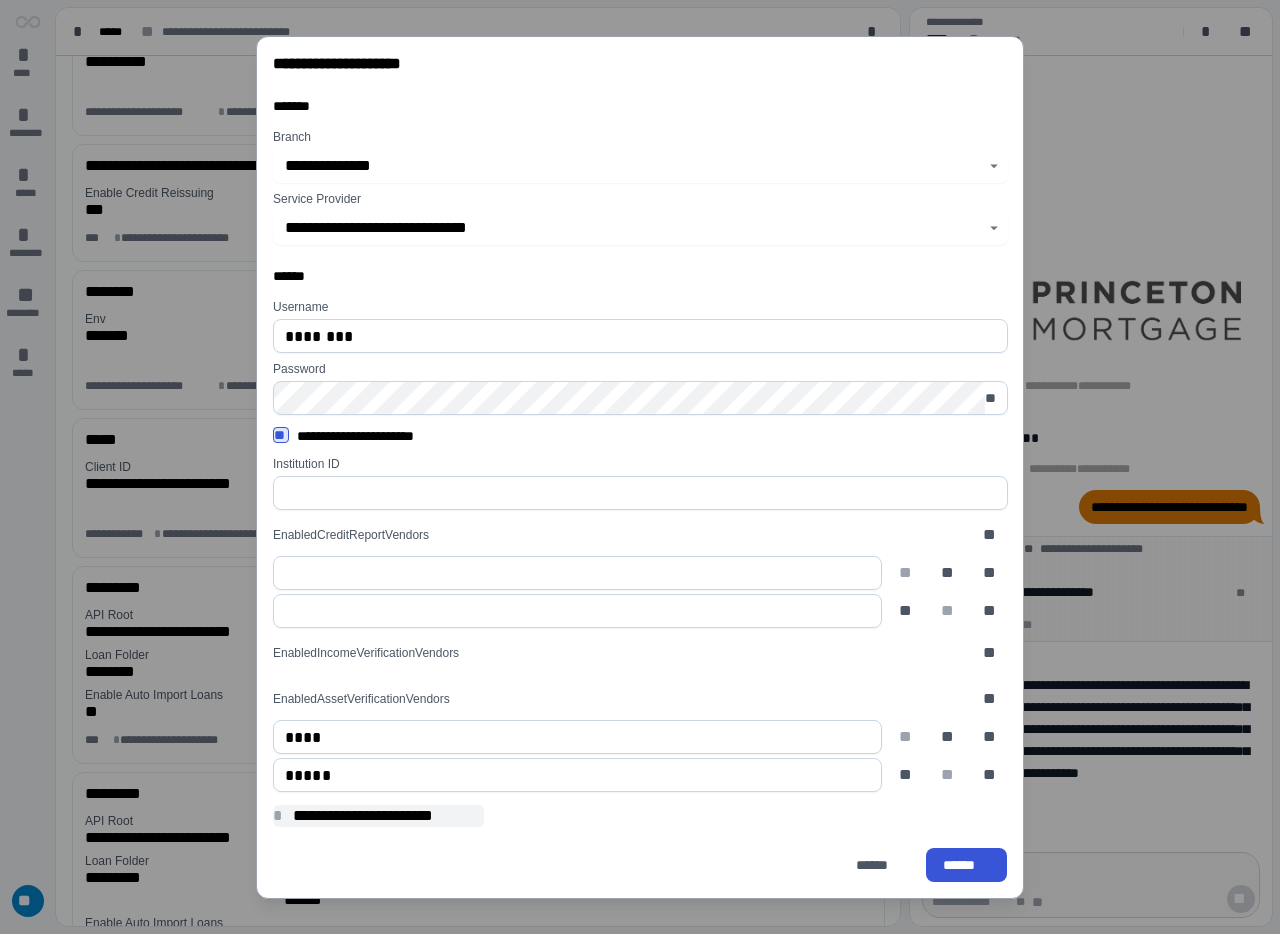 click on "**********" at bounding box center [386, 816] 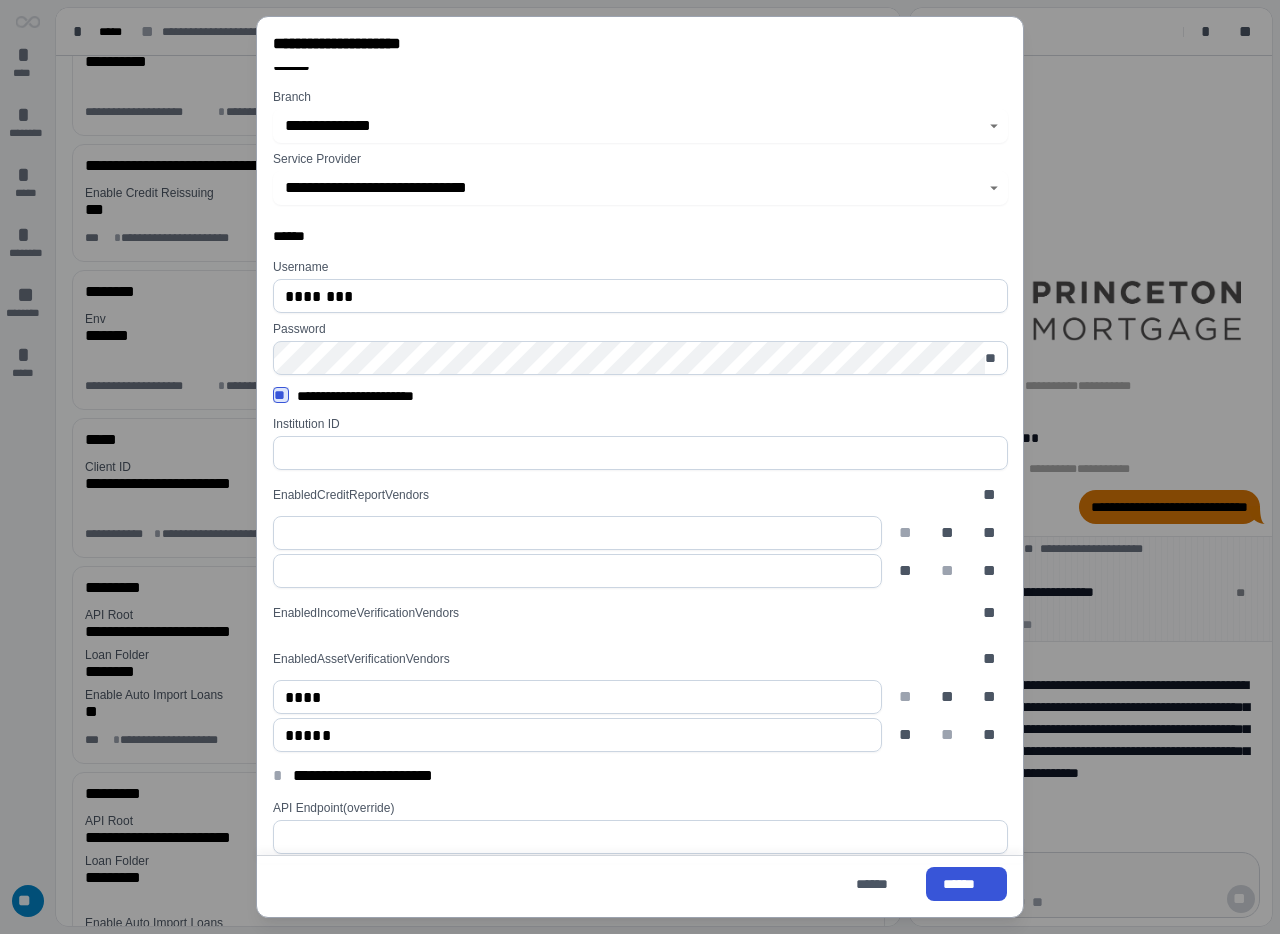 scroll, scrollTop: 23, scrollLeft: 0, axis: vertical 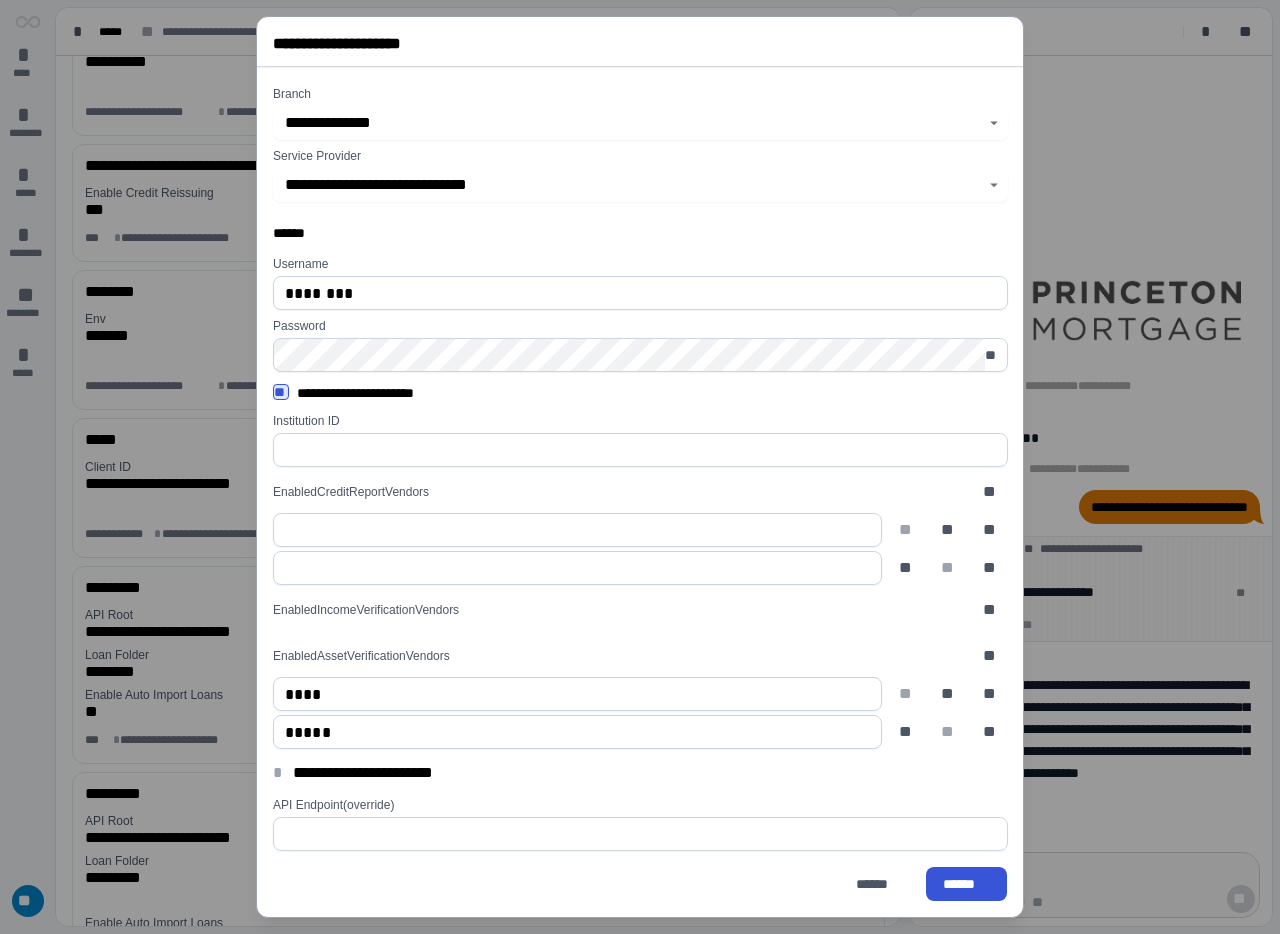 click on "**********" at bounding box center (640, 467) 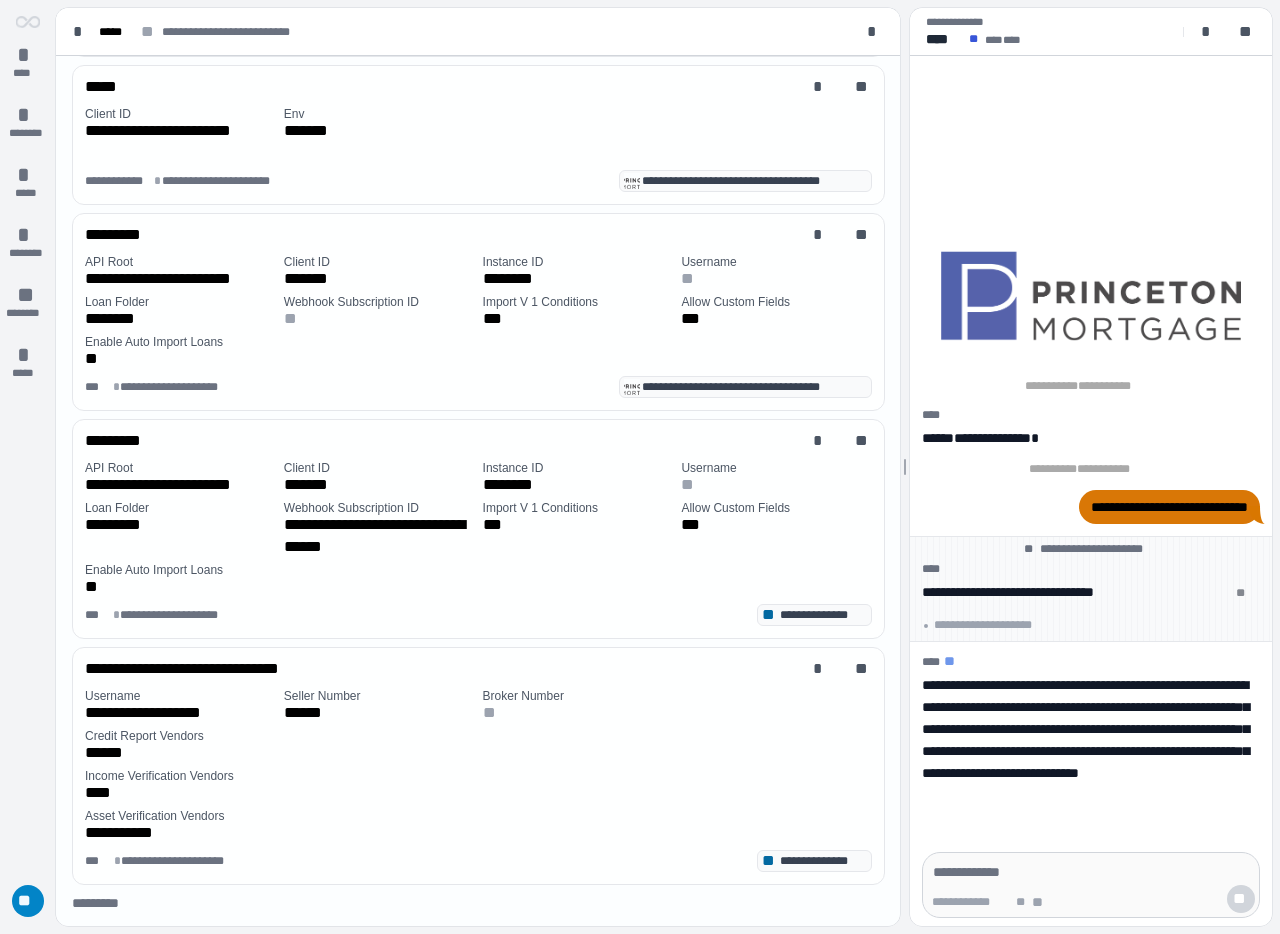 scroll, scrollTop: 894, scrollLeft: 0, axis: vertical 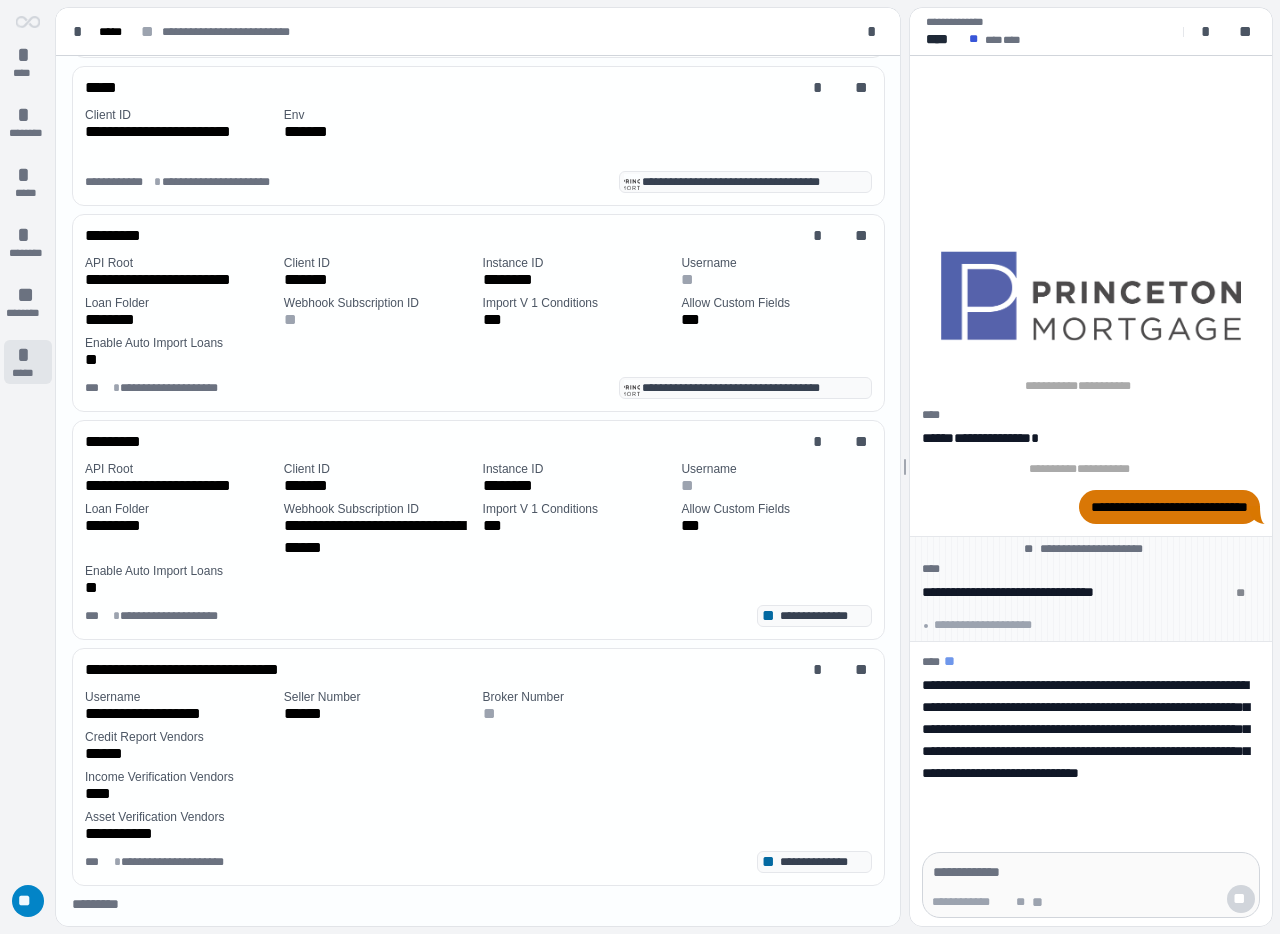 click on "*****" at bounding box center (27, 373) 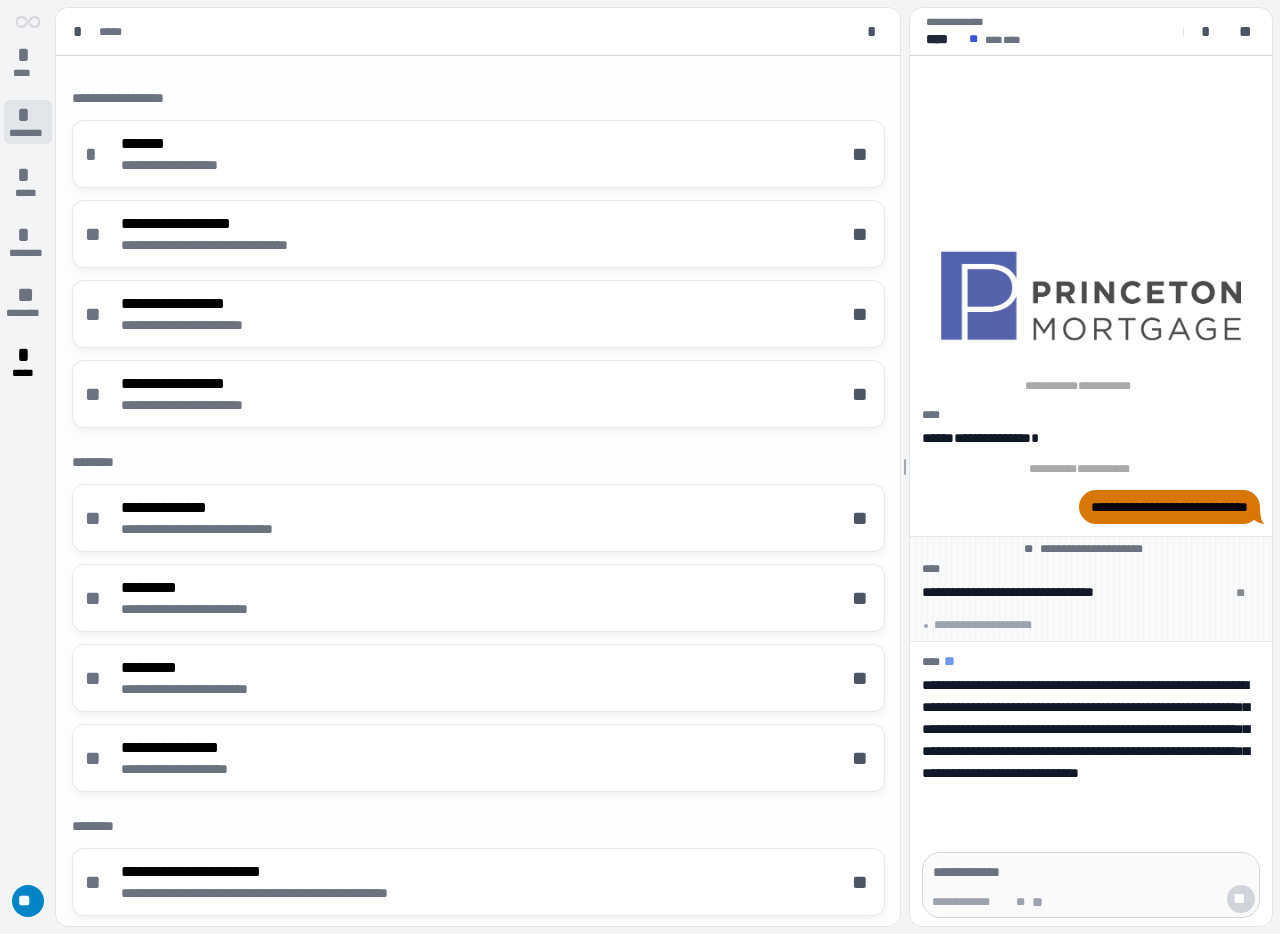 click on "* ********" at bounding box center [28, 122] 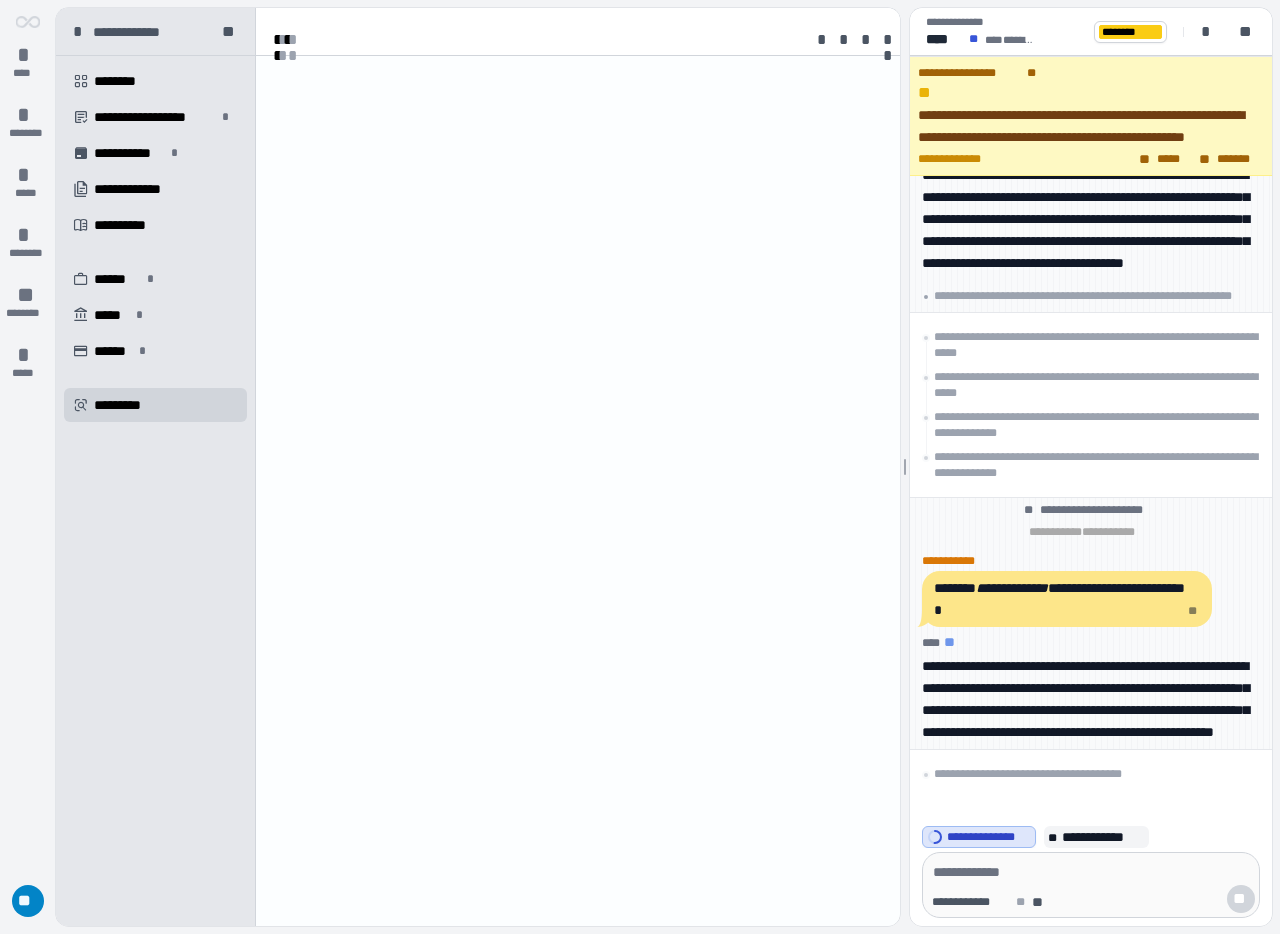 scroll, scrollTop: 0, scrollLeft: 0, axis: both 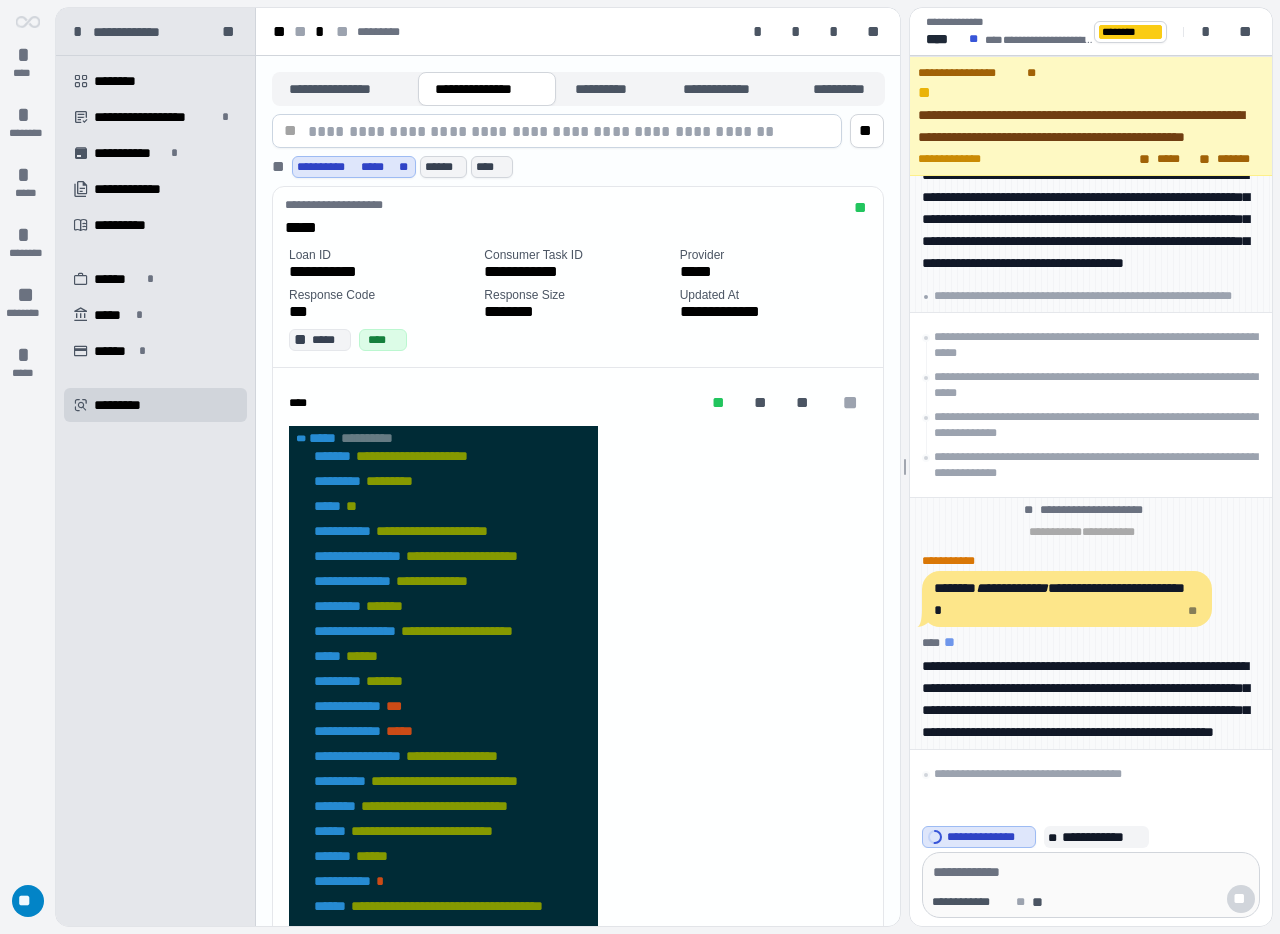 click on "*****" at bounding box center (697, 272) 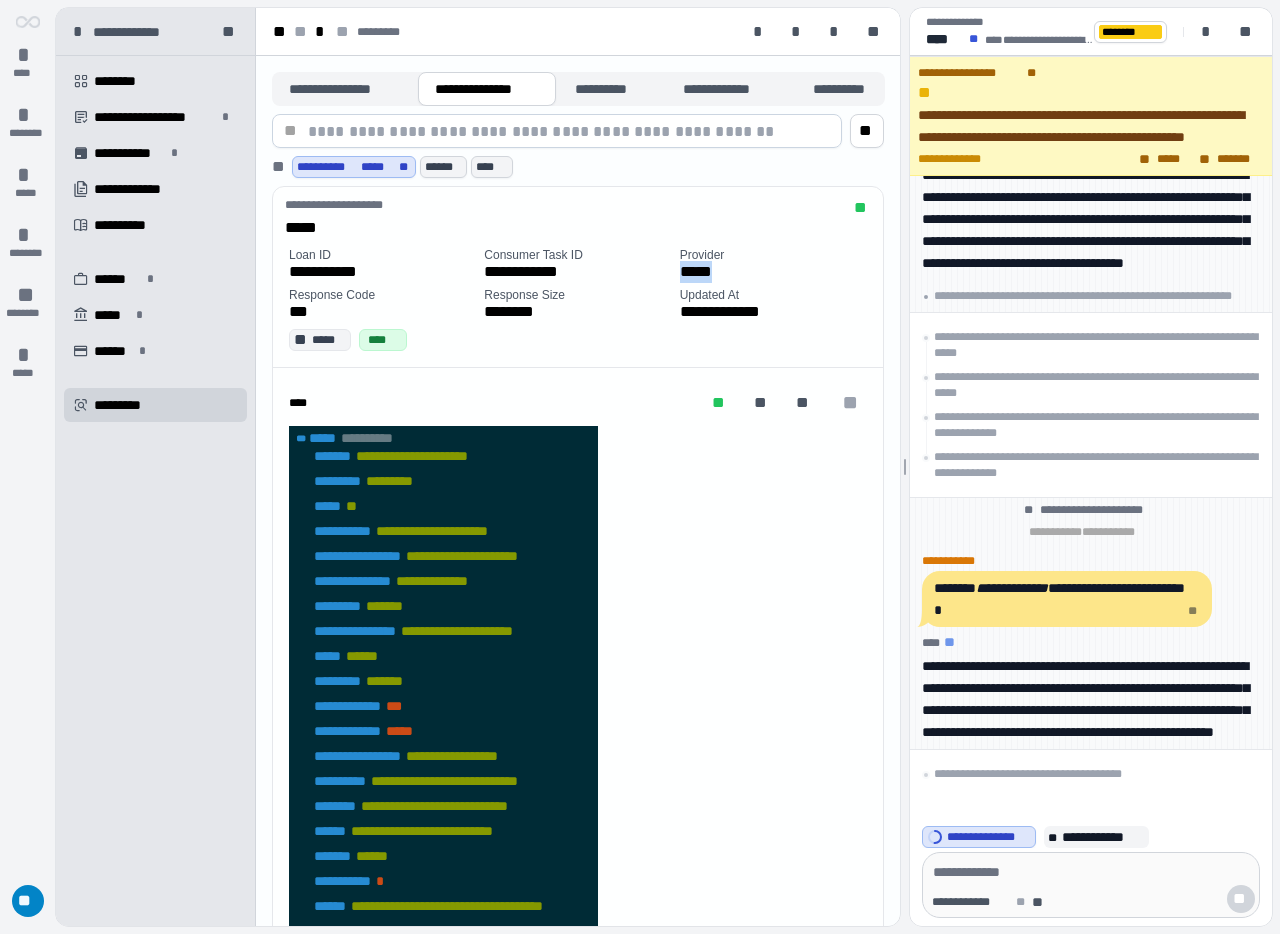 click on "*****" at bounding box center [697, 272] 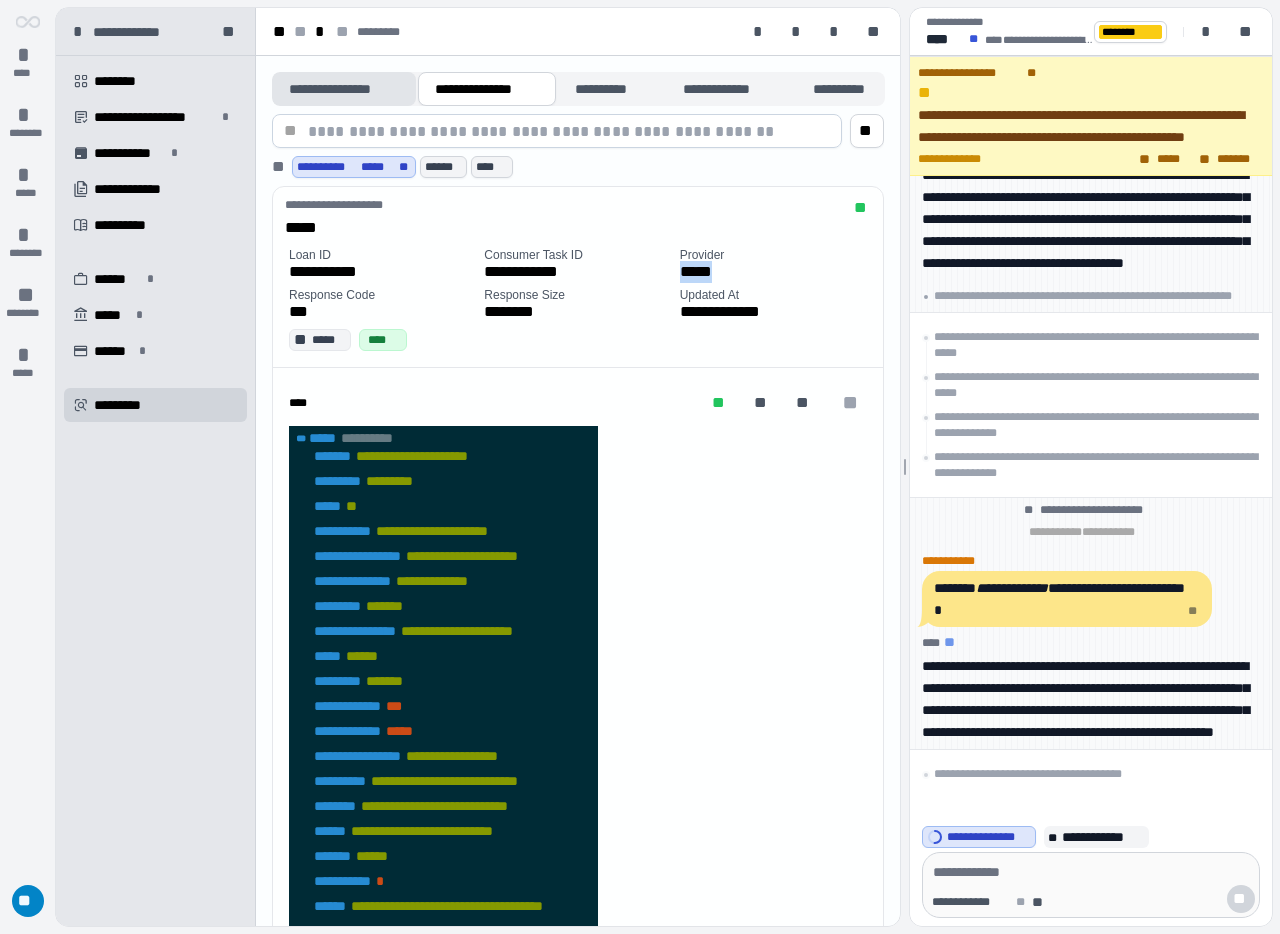 click on "**********" at bounding box center (344, 89) 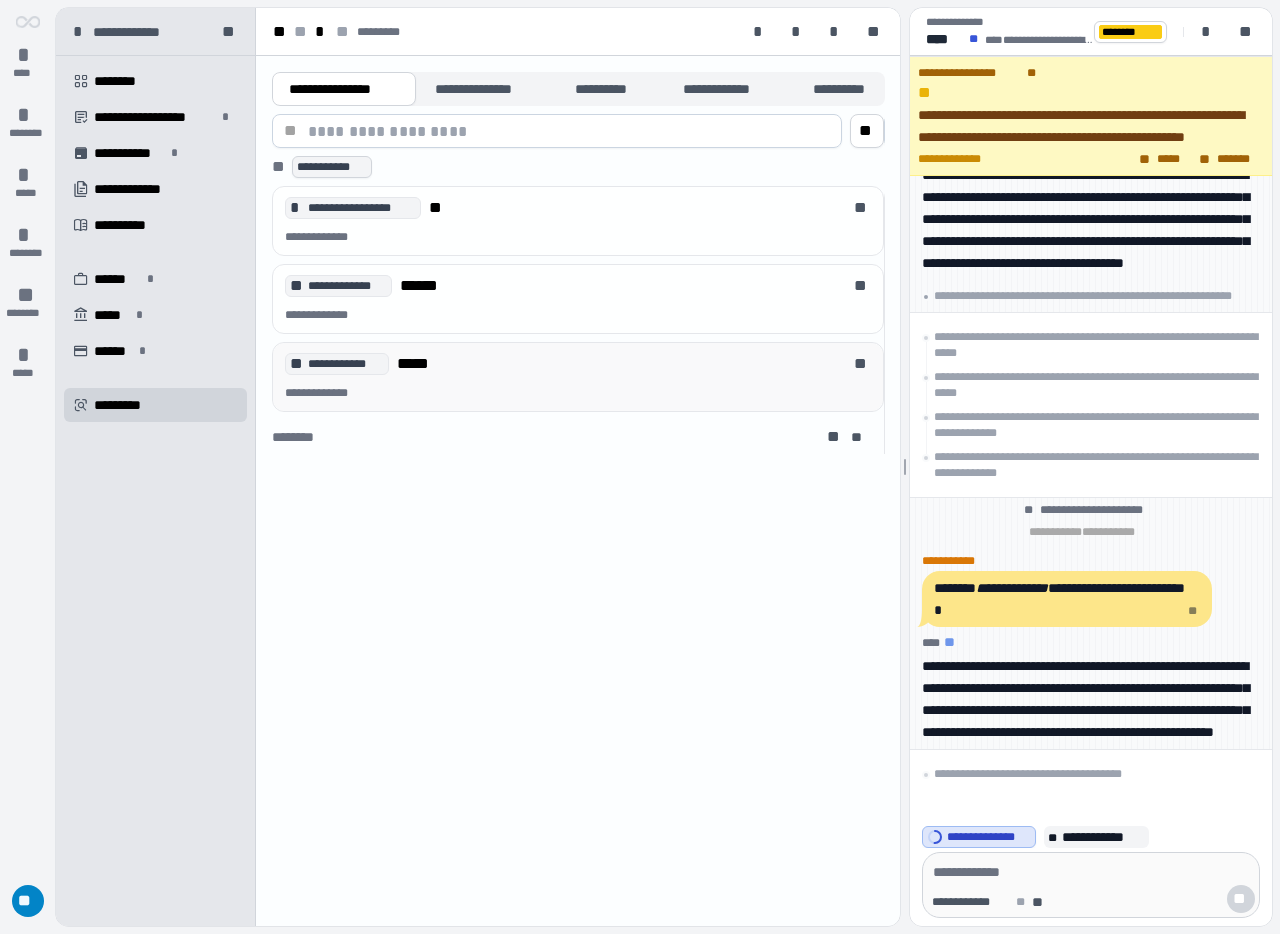 click on "**********" at bounding box center [0, 0] 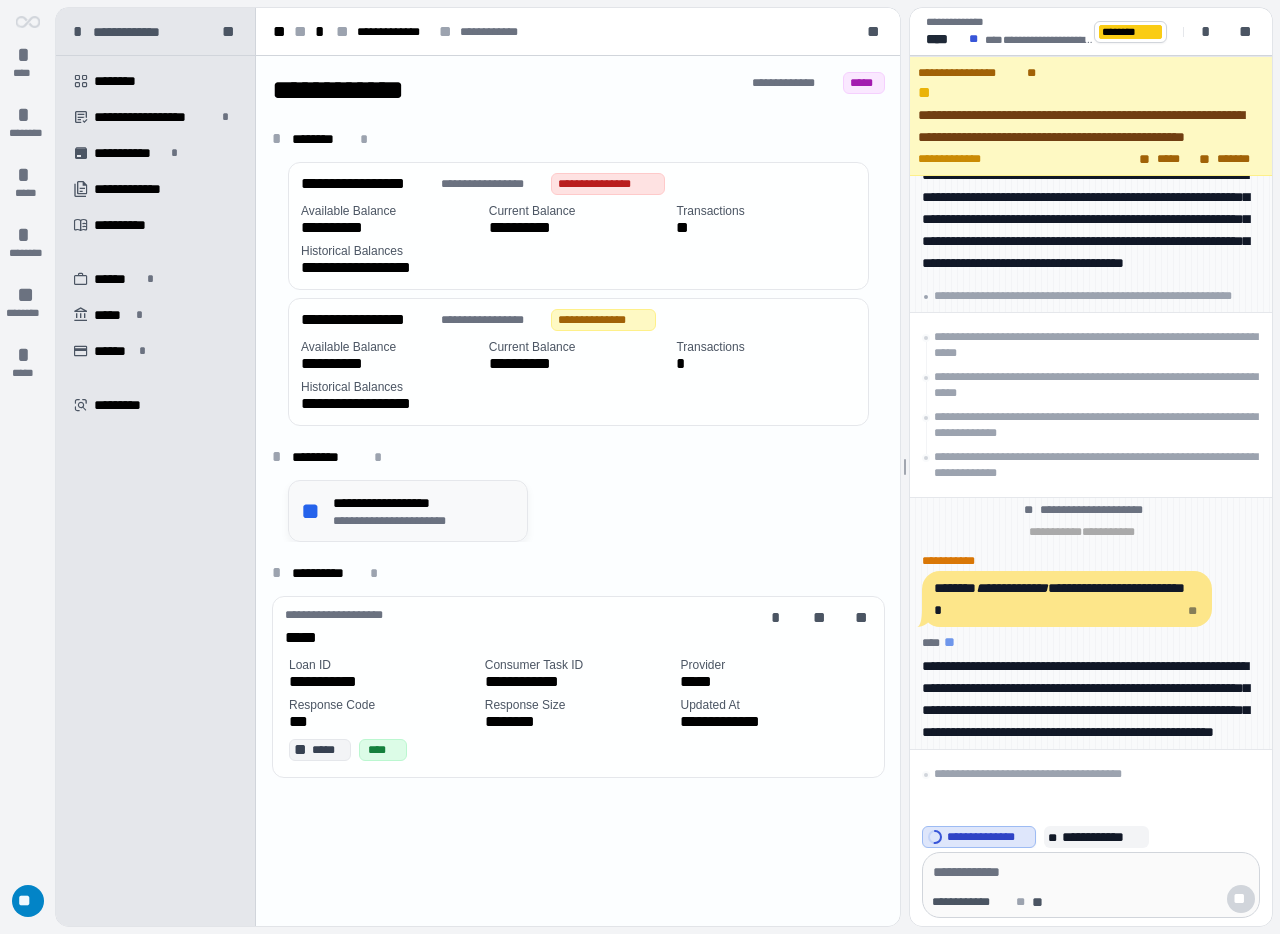 click on "**********" at bounding box center [420, 503] 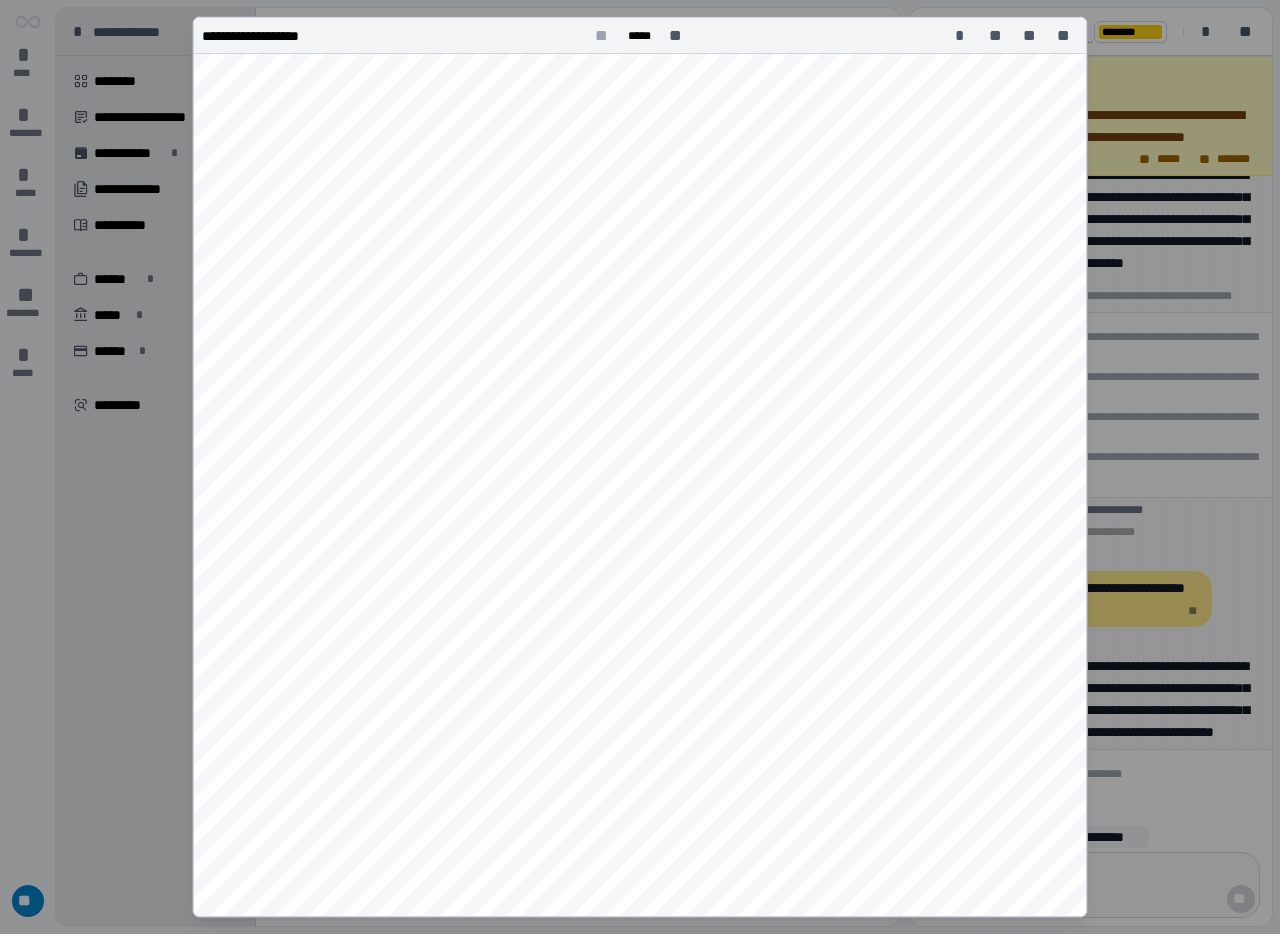 click on "**********" at bounding box center (640, 685) 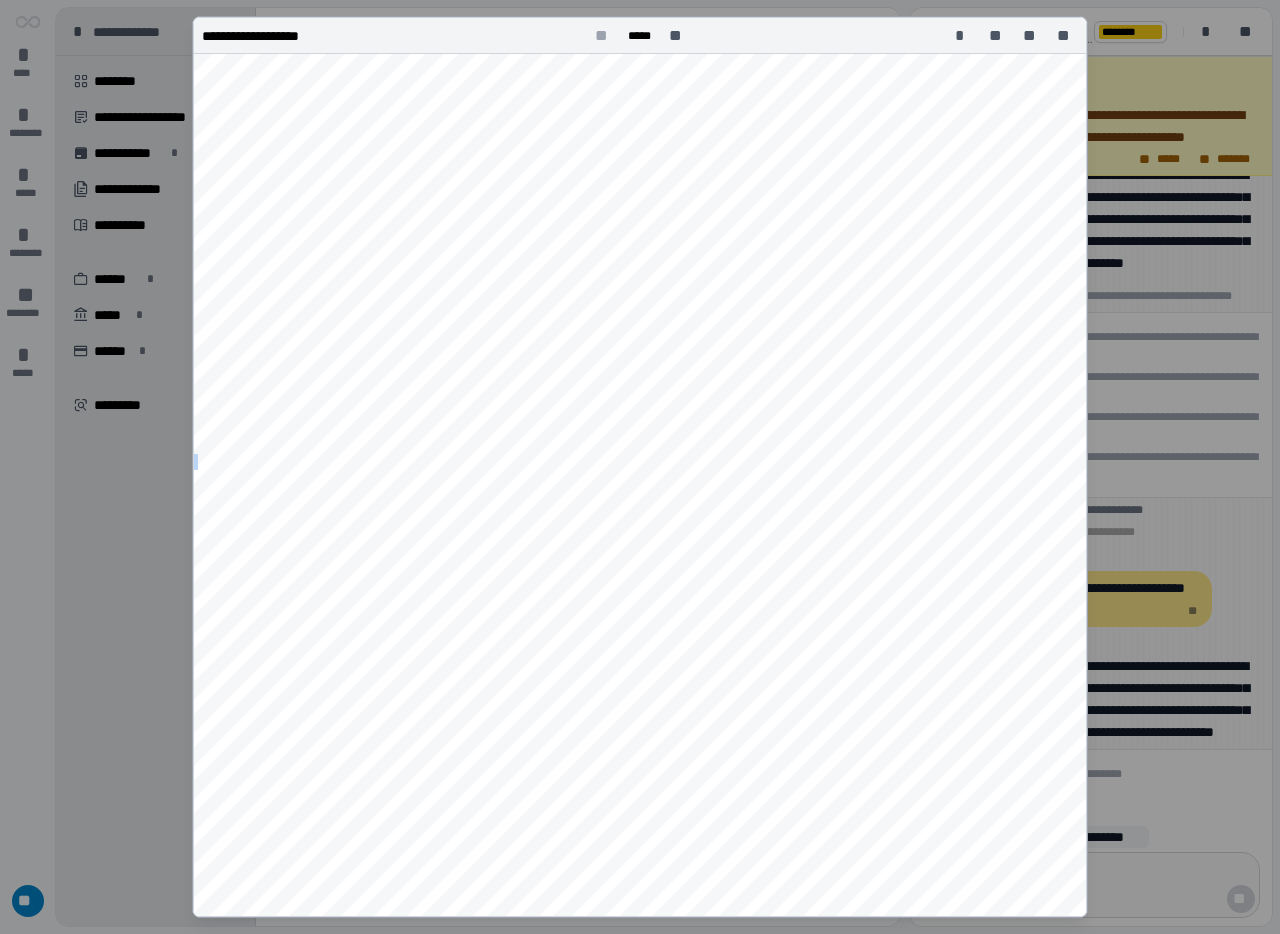 click on "**********" at bounding box center [640, 685] 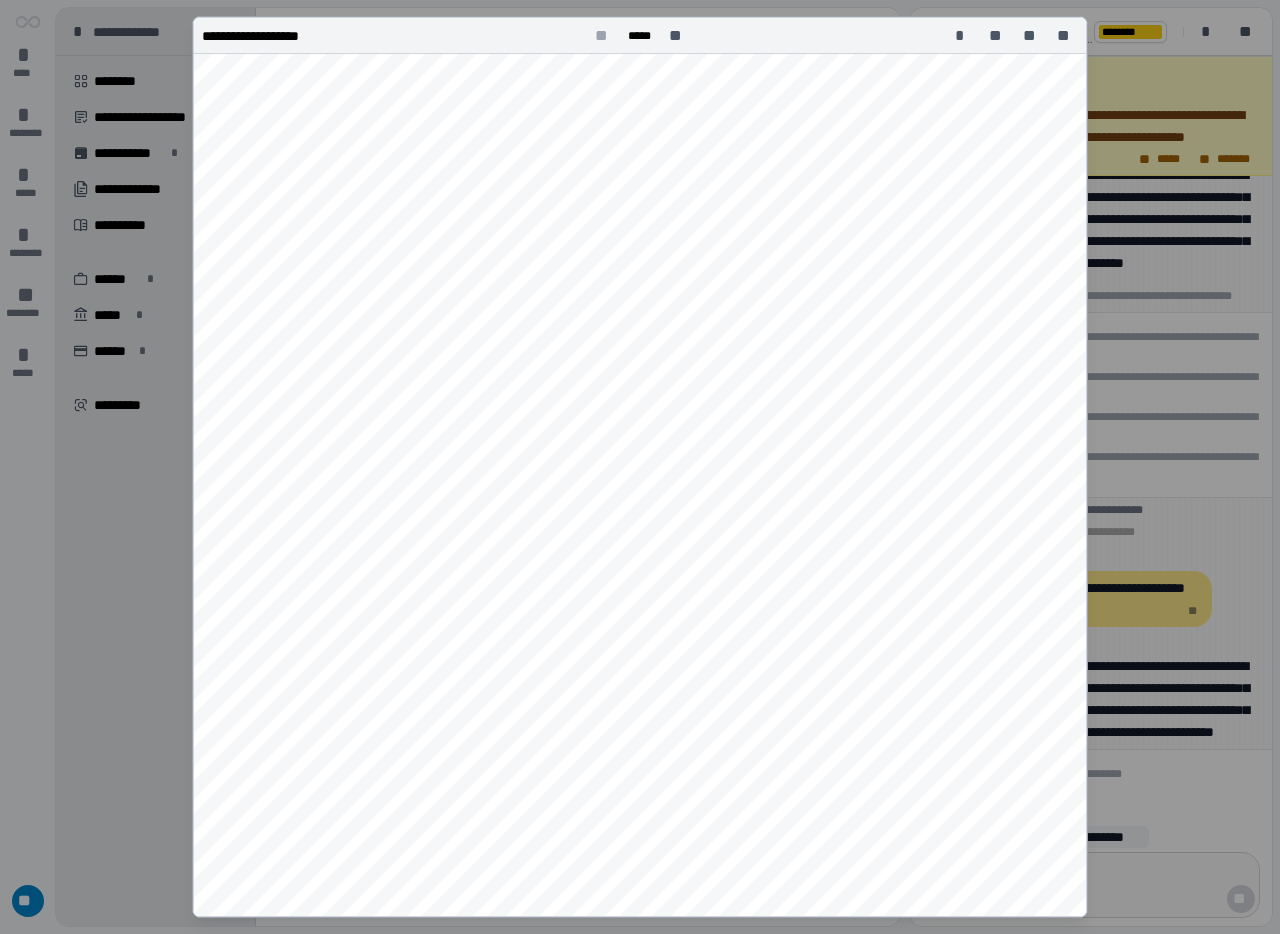 click on "***" at bounding box center [664, 459] 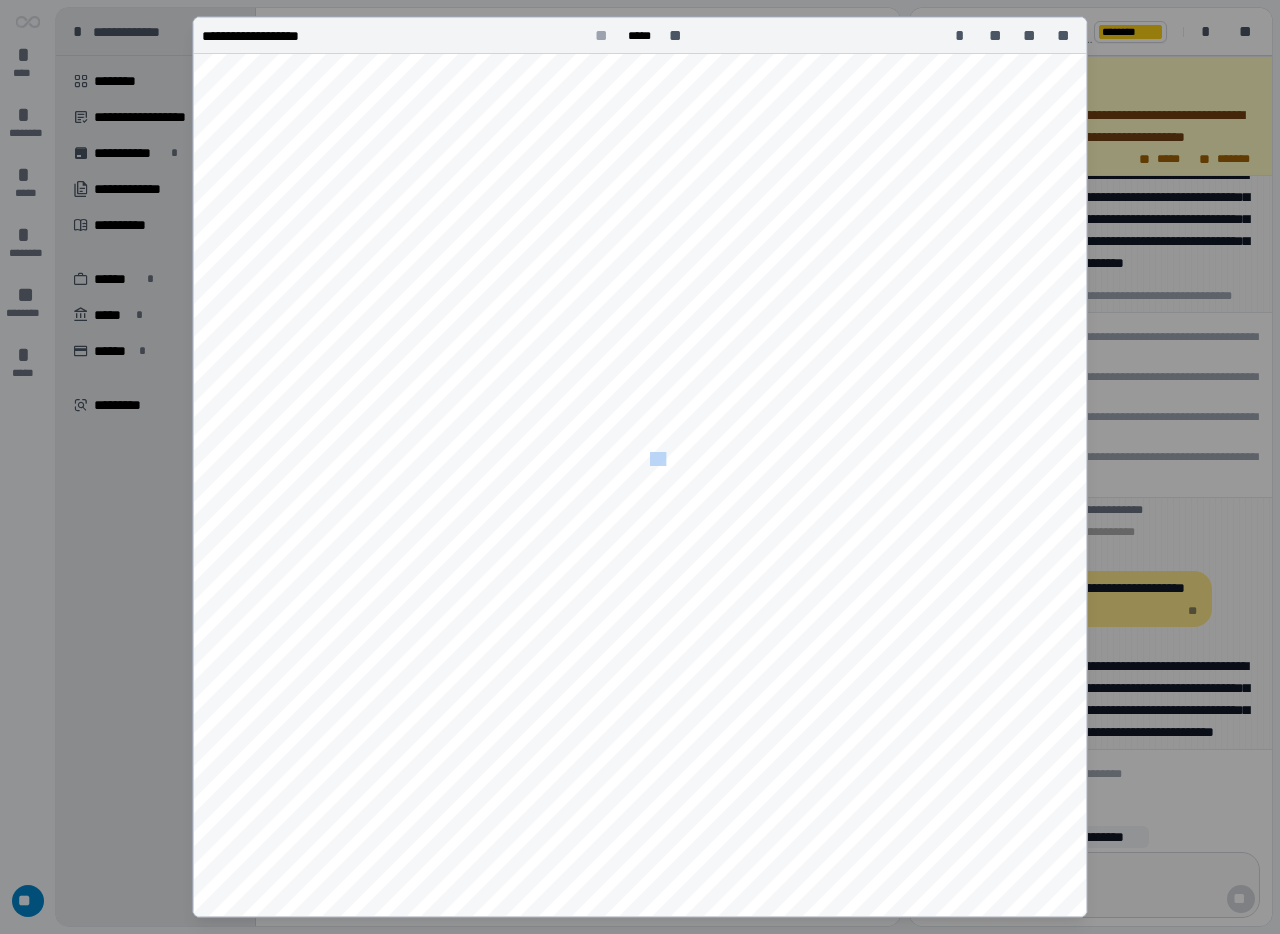click on "***" at bounding box center (664, 459) 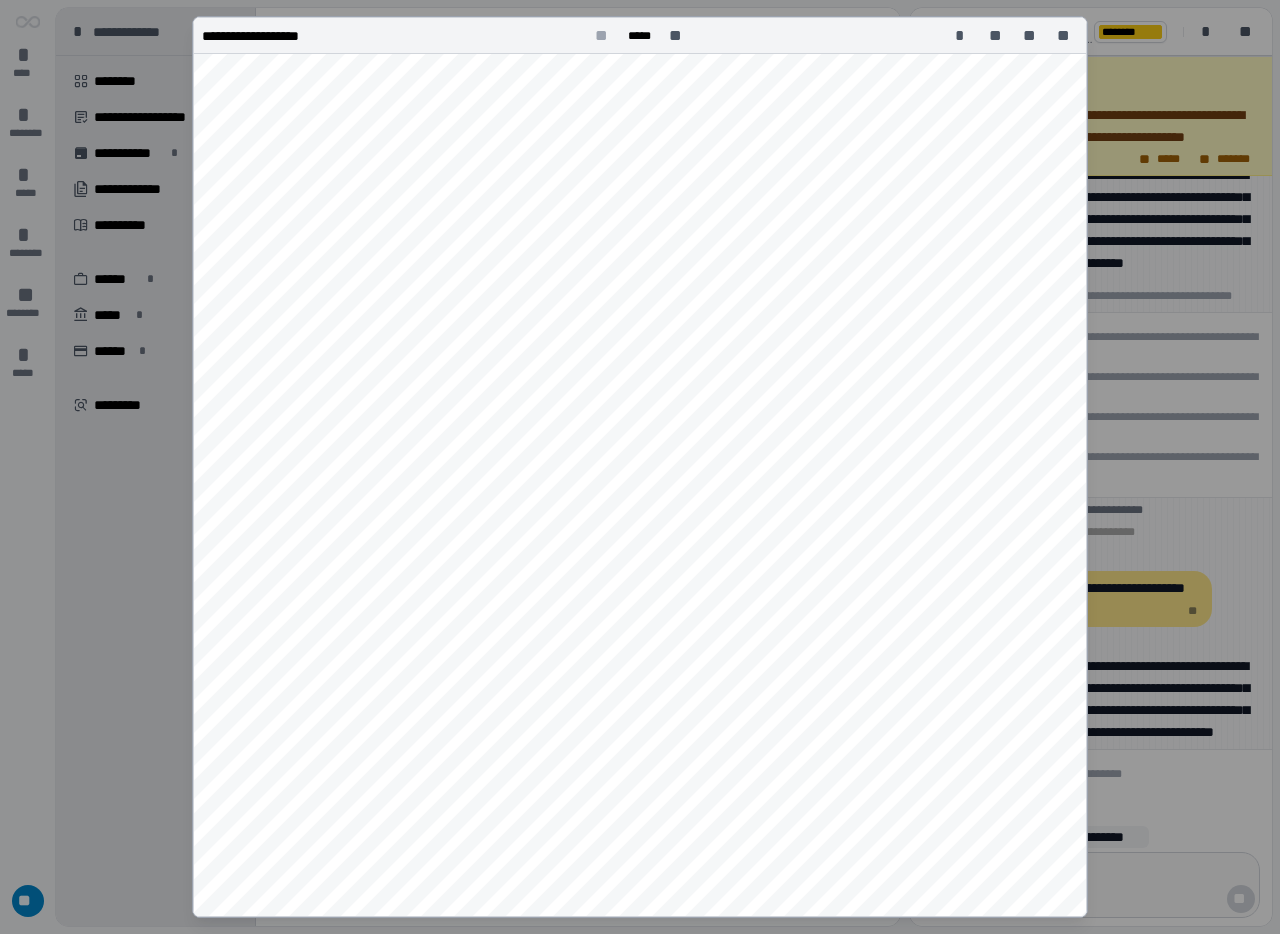 click on "**********" at bounding box center (640, 685) 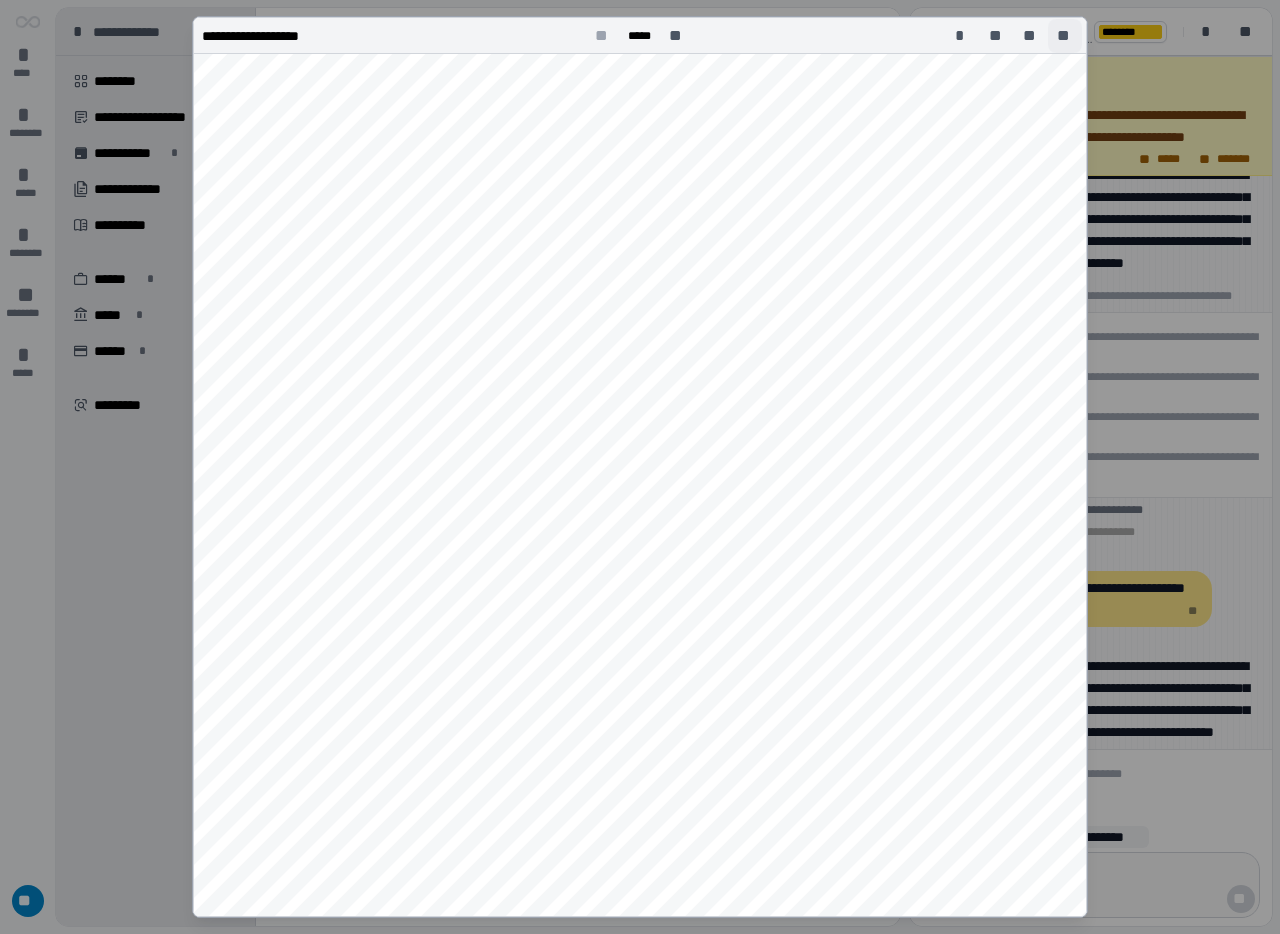click on "**" at bounding box center [1065, 36] 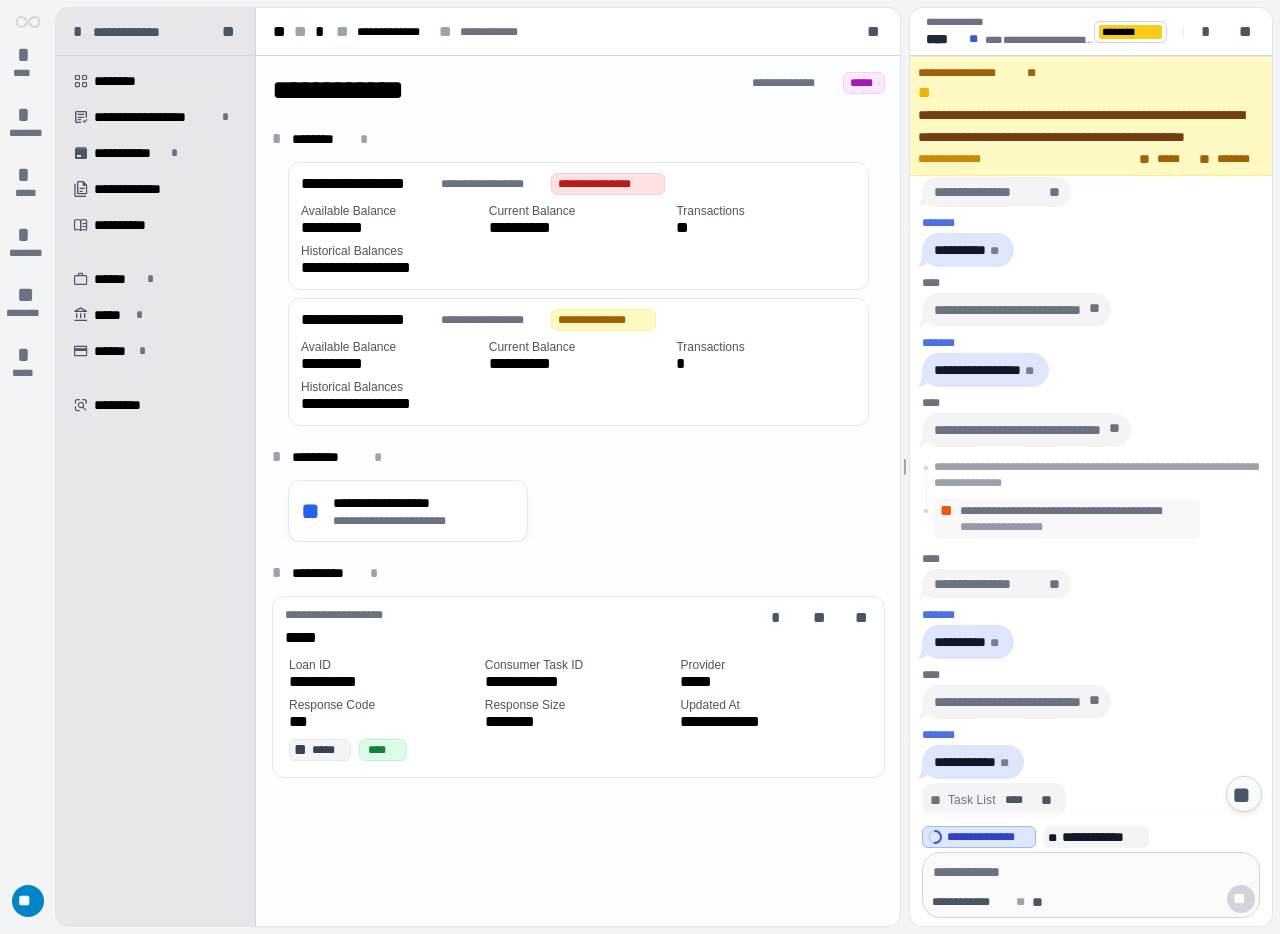 scroll, scrollTop: 7953, scrollLeft: 0, axis: vertical 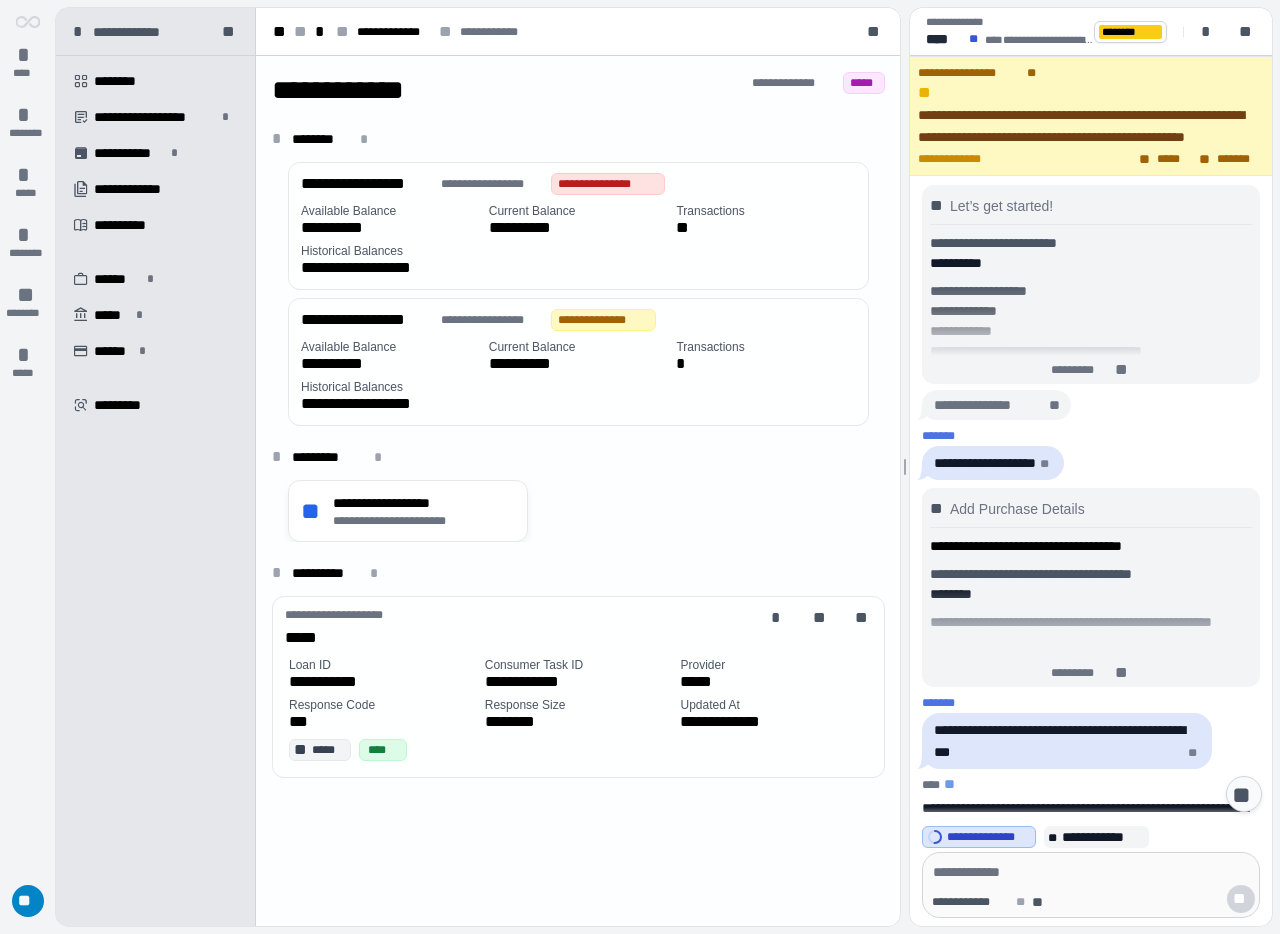 click on "**********" at bounding box center (1097, 454) 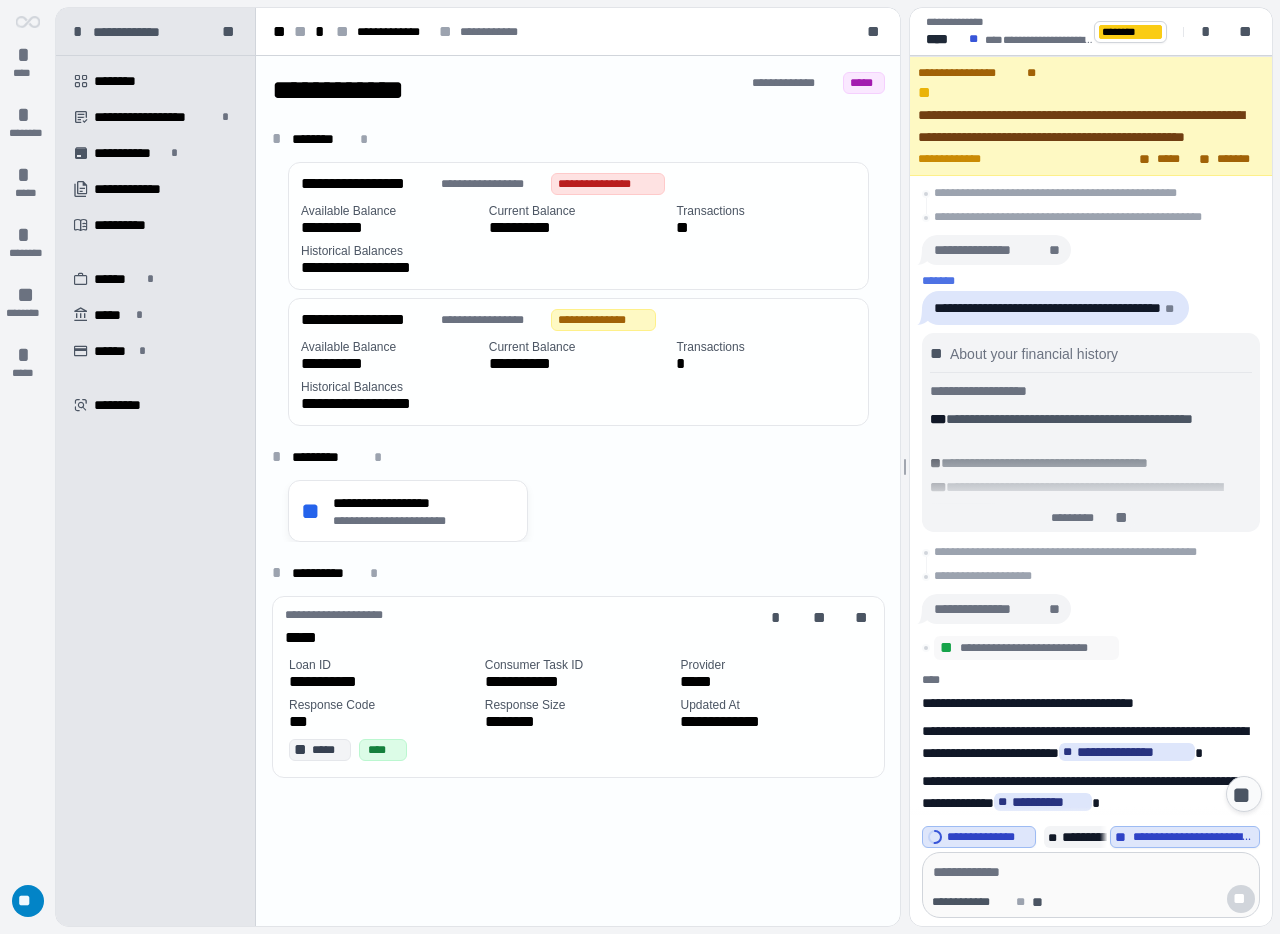 scroll, scrollTop: 5661, scrollLeft: 0, axis: vertical 